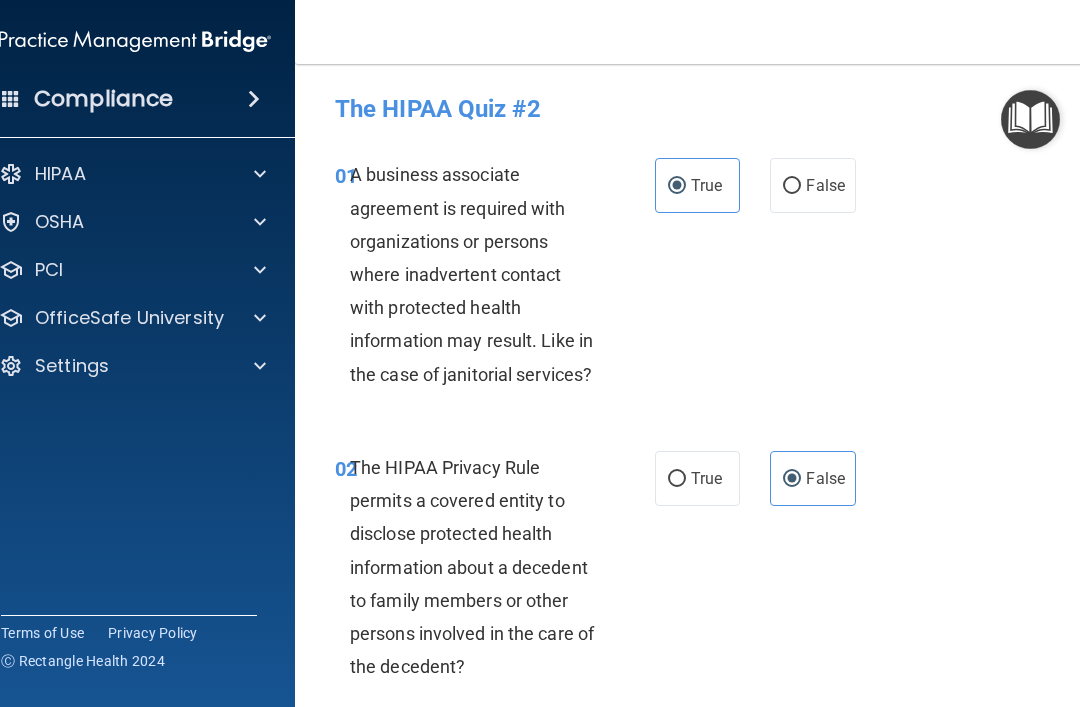 scroll, scrollTop: 0, scrollLeft: 0, axis: both 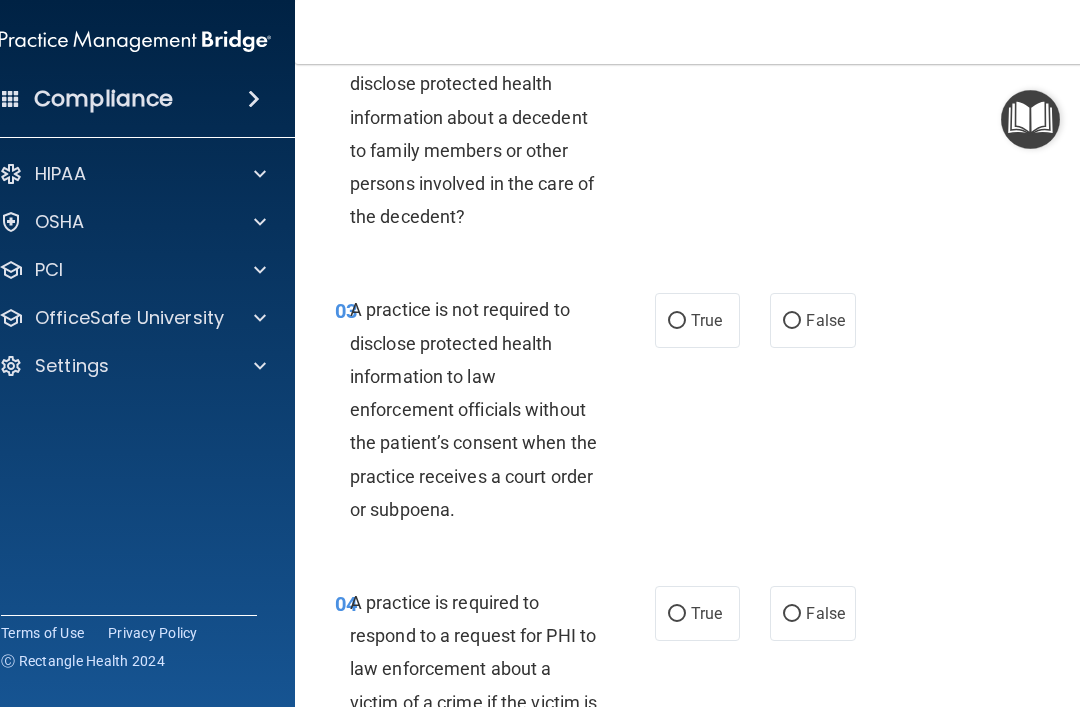 click on "False" at bounding box center [812, 320] 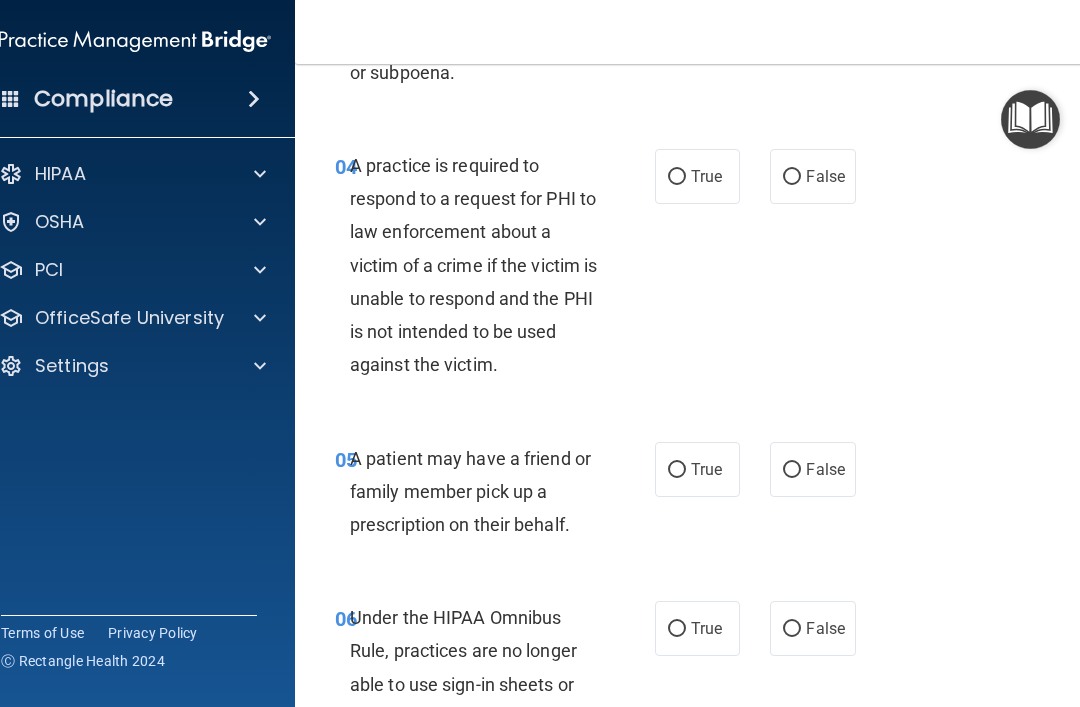 scroll, scrollTop: 893, scrollLeft: 0, axis: vertical 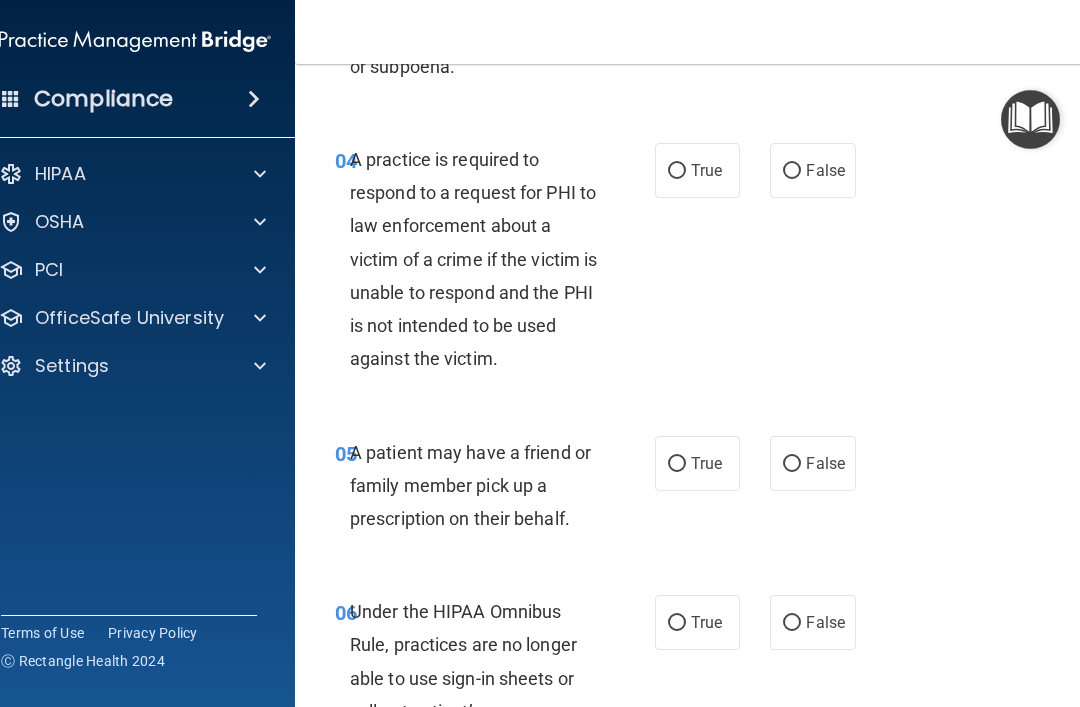 click on "True" at bounding box center (697, 170) 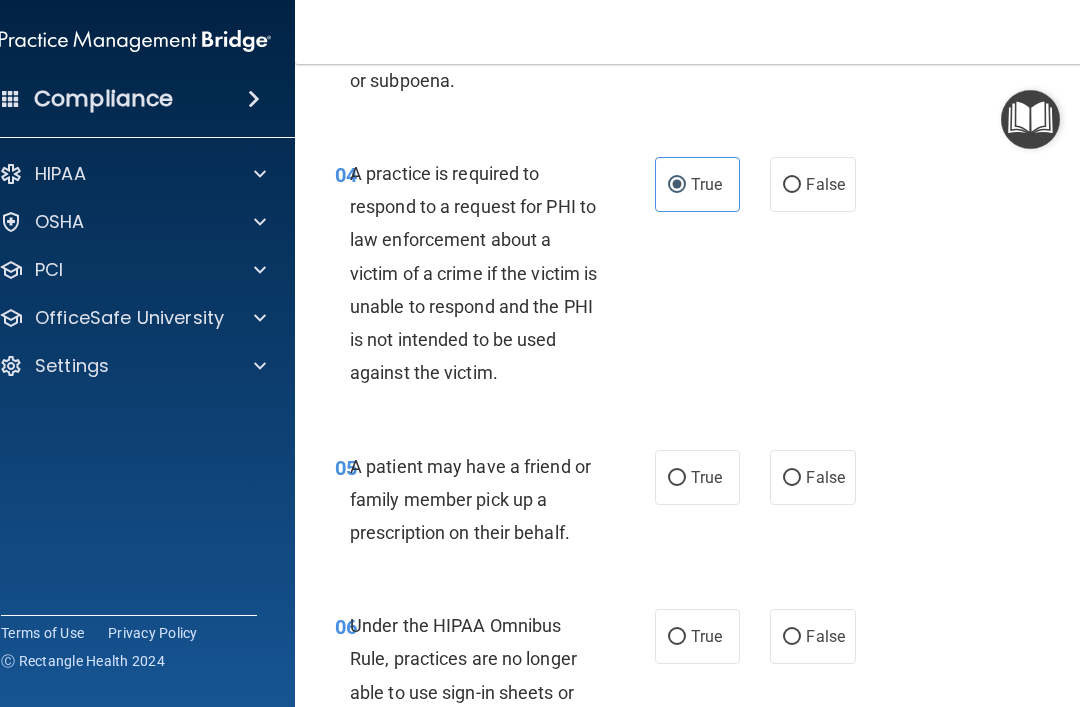 scroll, scrollTop: 865, scrollLeft: 0, axis: vertical 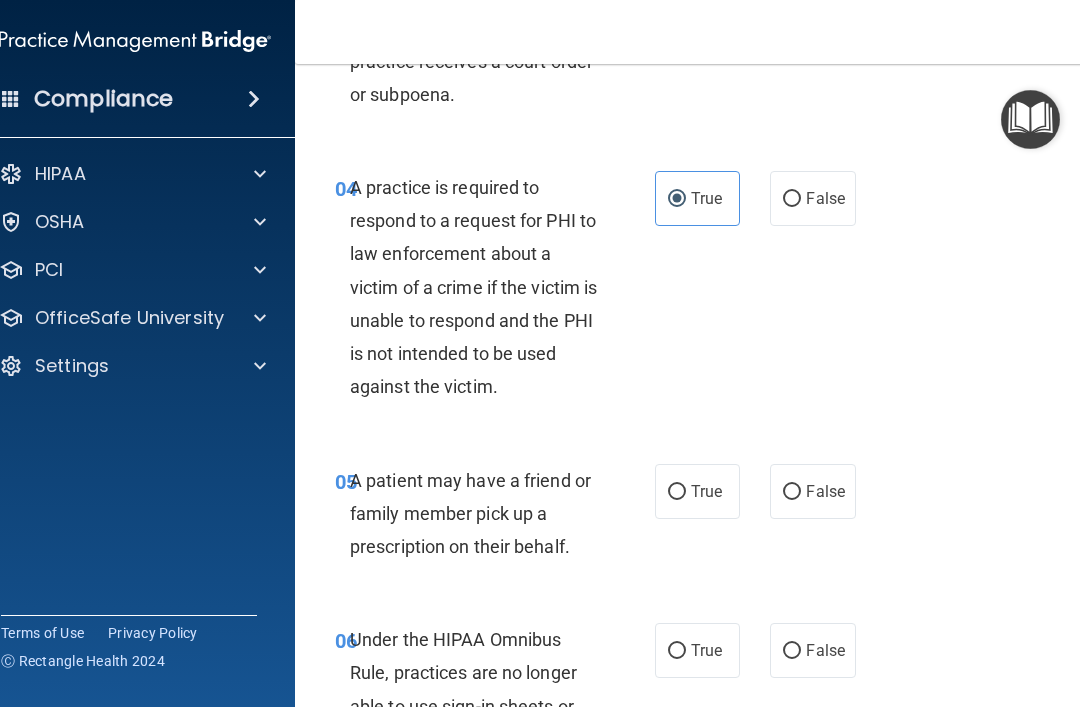 click on "False" at bounding box center (825, 198) 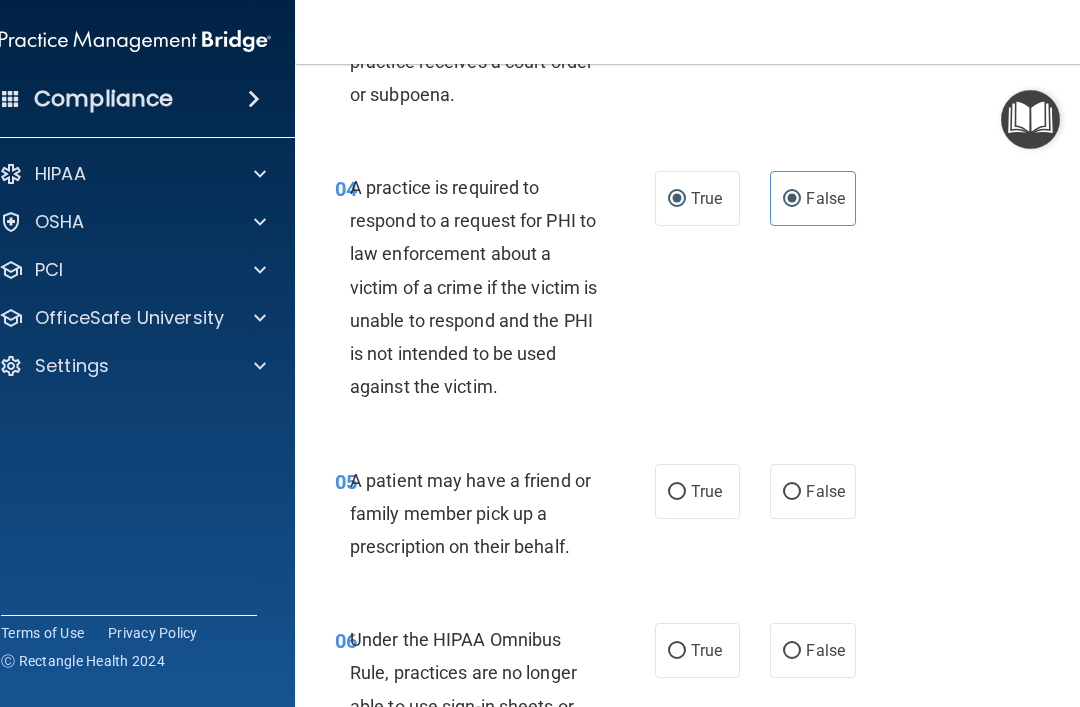 radio on "false" 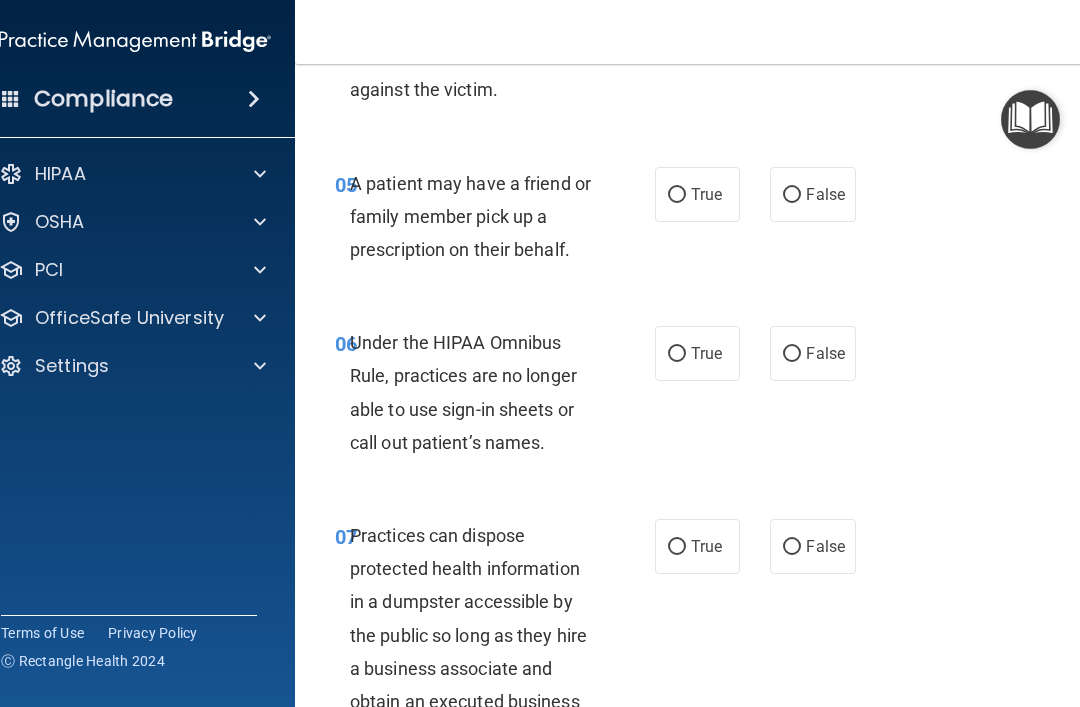 scroll, scrollTop: 1171, scrollLeft: 0, axis: vertical 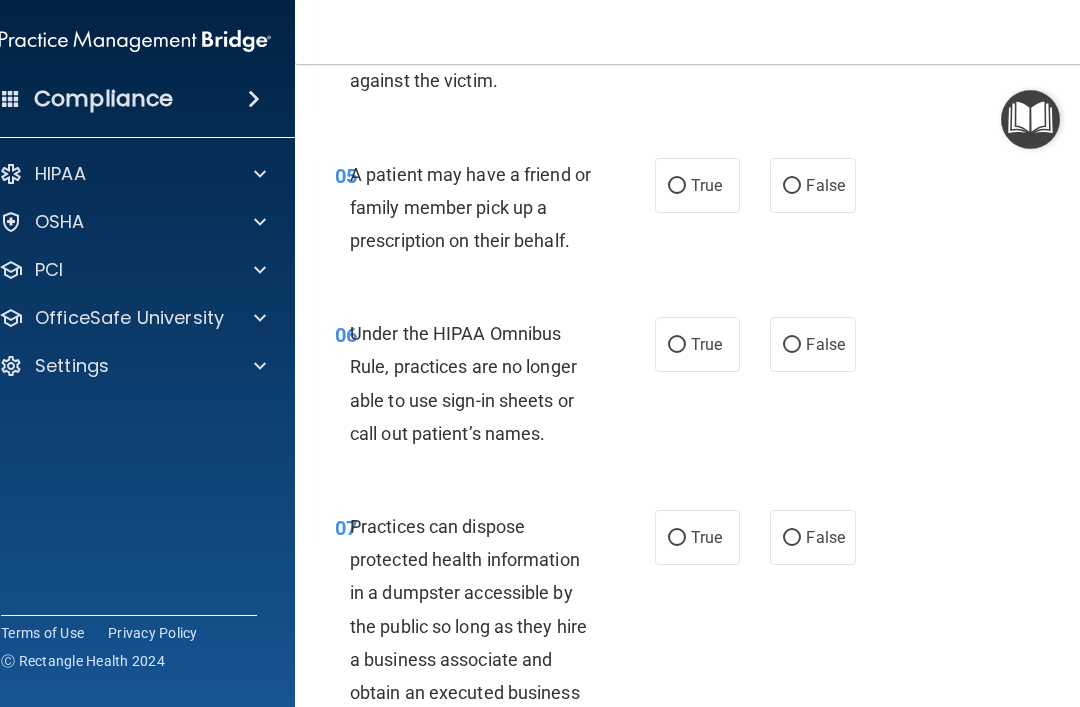 click on "False" at bounding box center (825, 185) 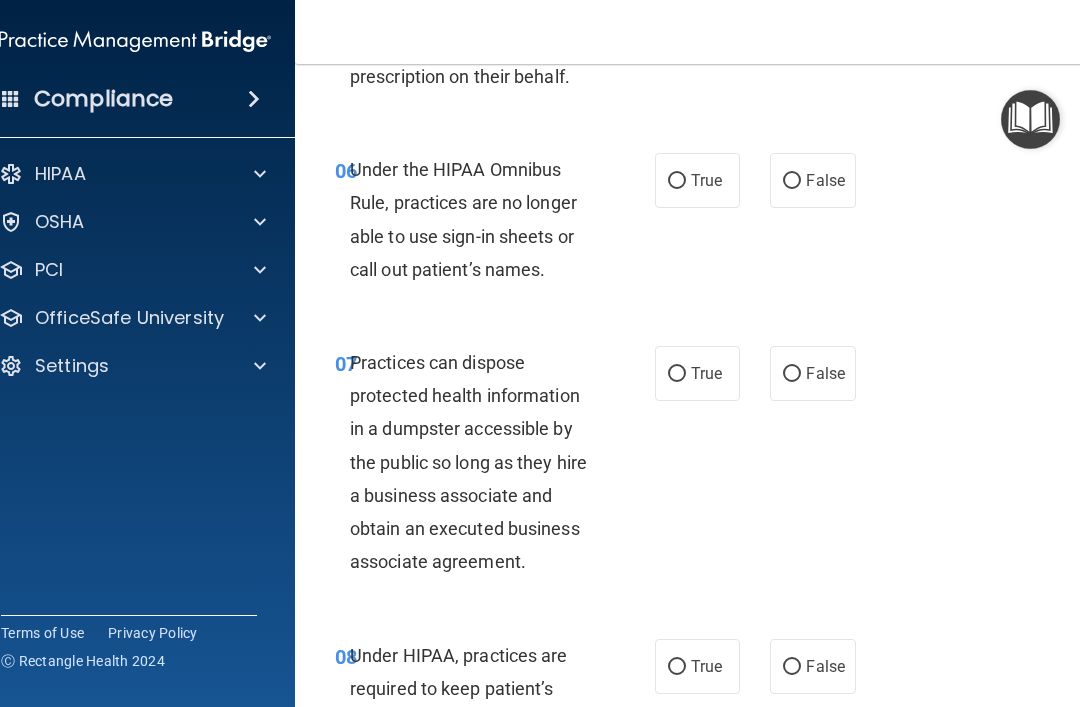 scroll, scrollTop: 1356, scrollLeft: 0, axis: vertical 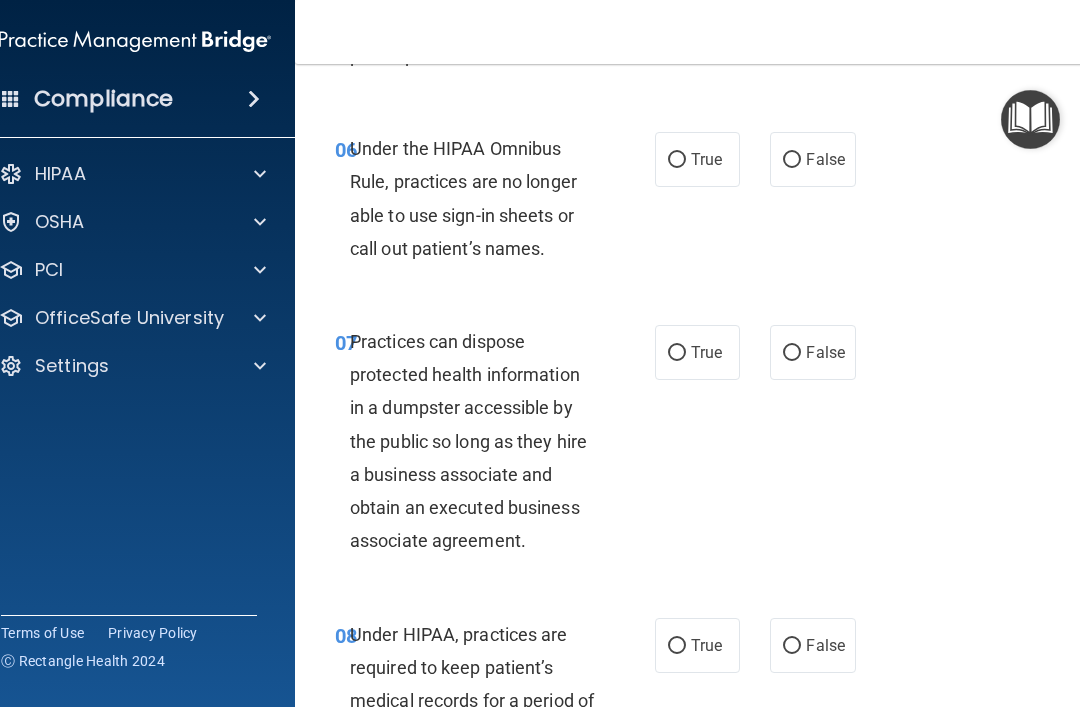 click on "False" at bounding box center [812, 159] 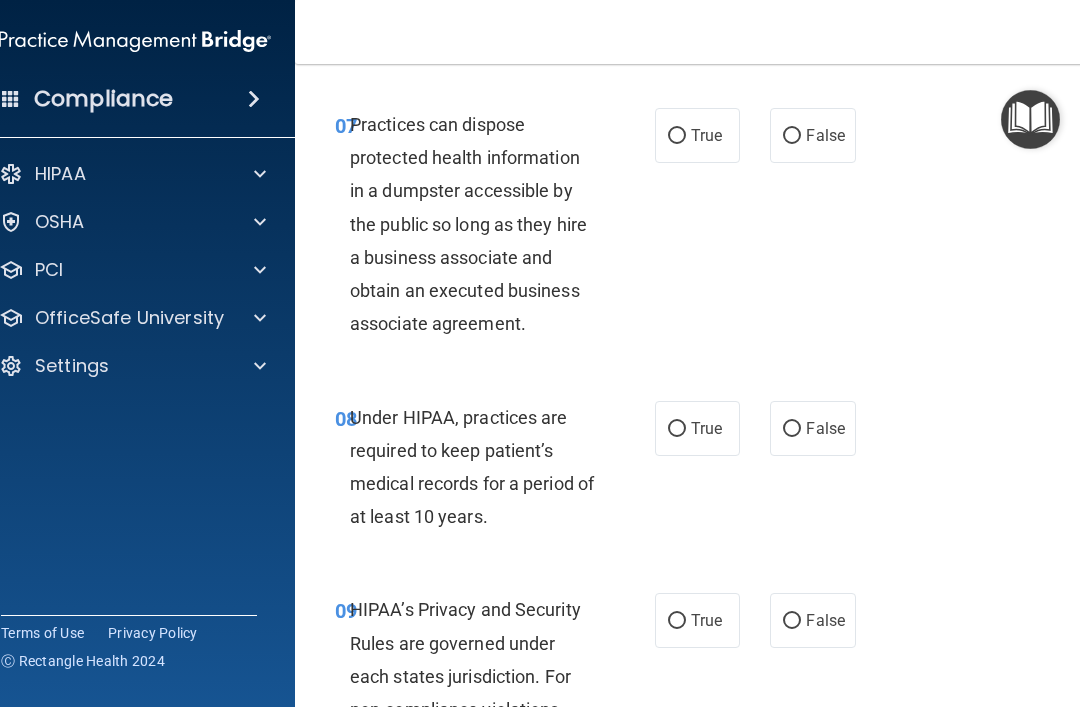 scroll, scrollTop: 1576, scrollLeft: 0, axis: vertical 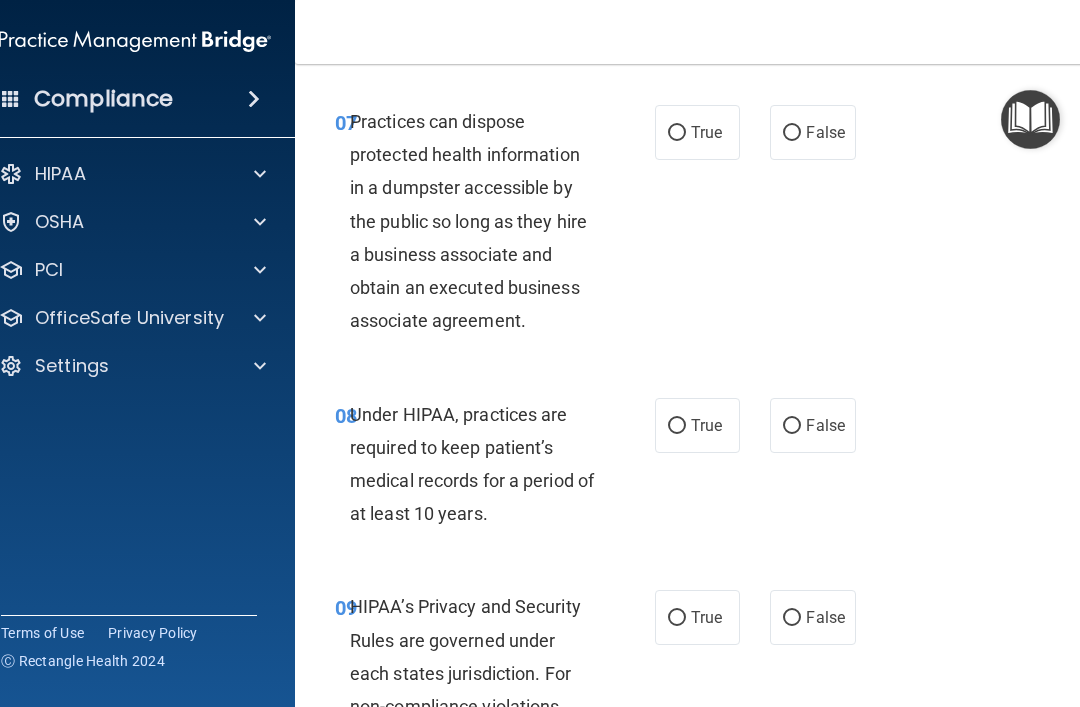 click on "False" at bounding box center (825, 132) 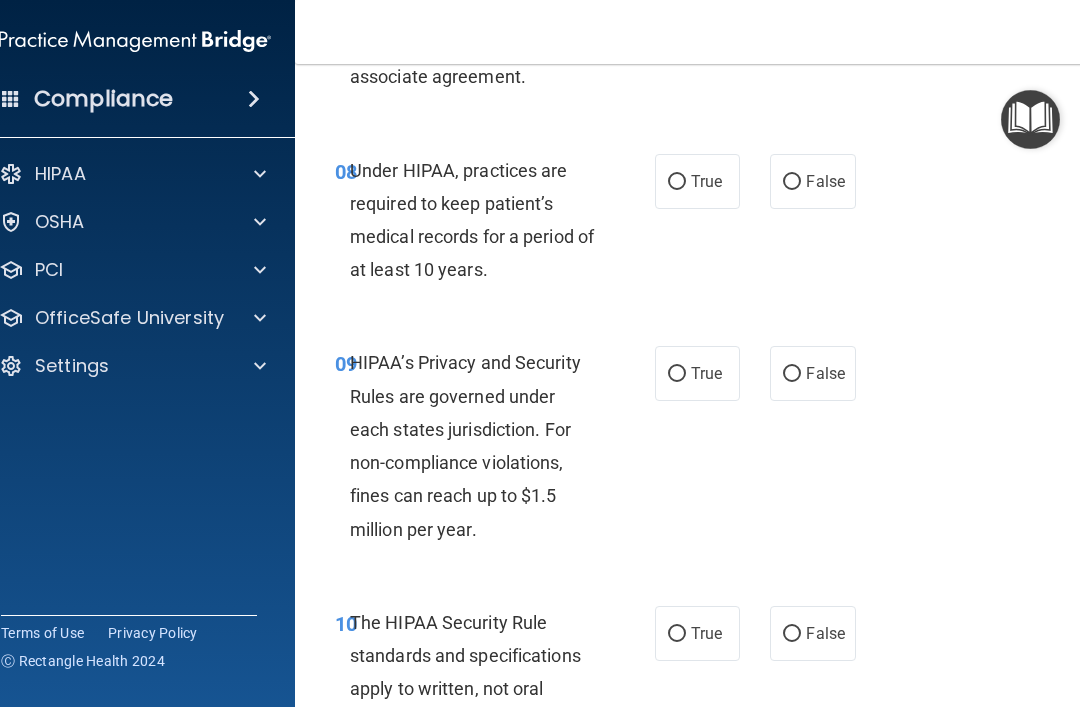 scroll, scrollTop: 1834, scrollLeft: 0, axis: vertical 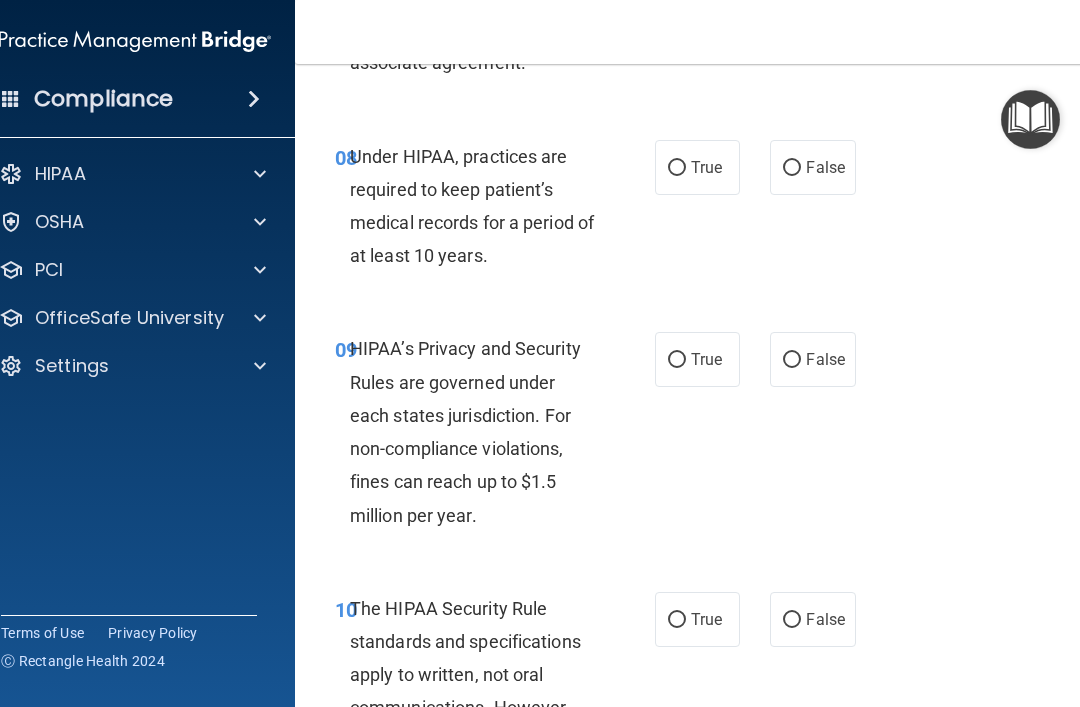 click on "False" at bounding box center (825, 167) 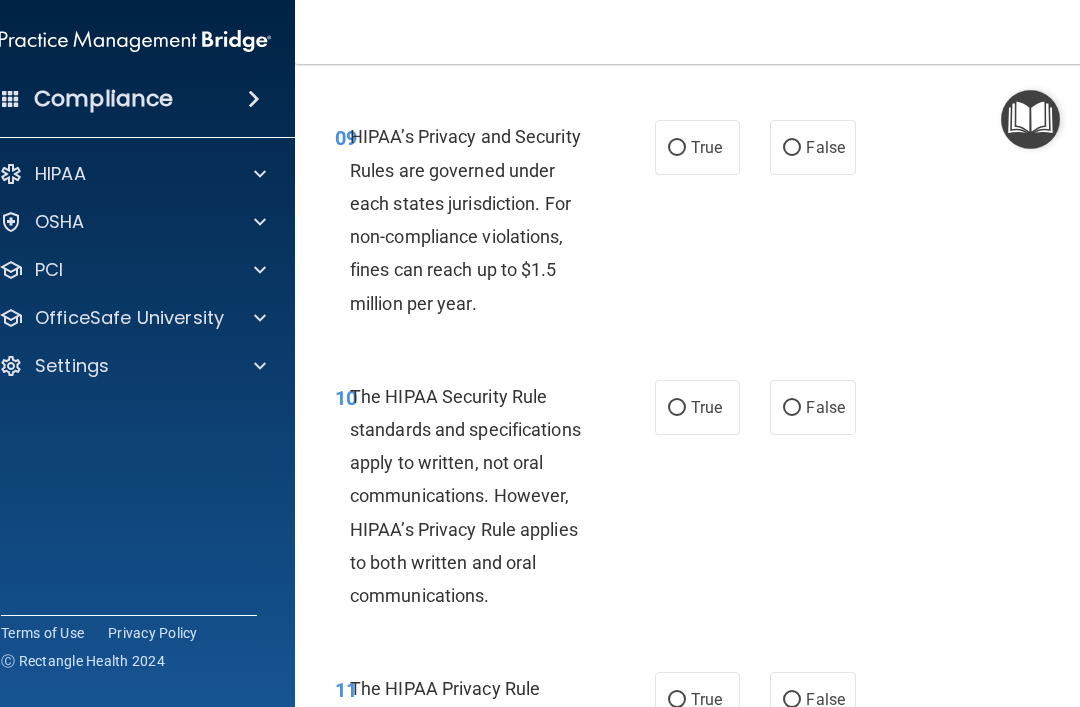 scroll, scrollTop: 2068, scrollLeft: 0, axis: vertical 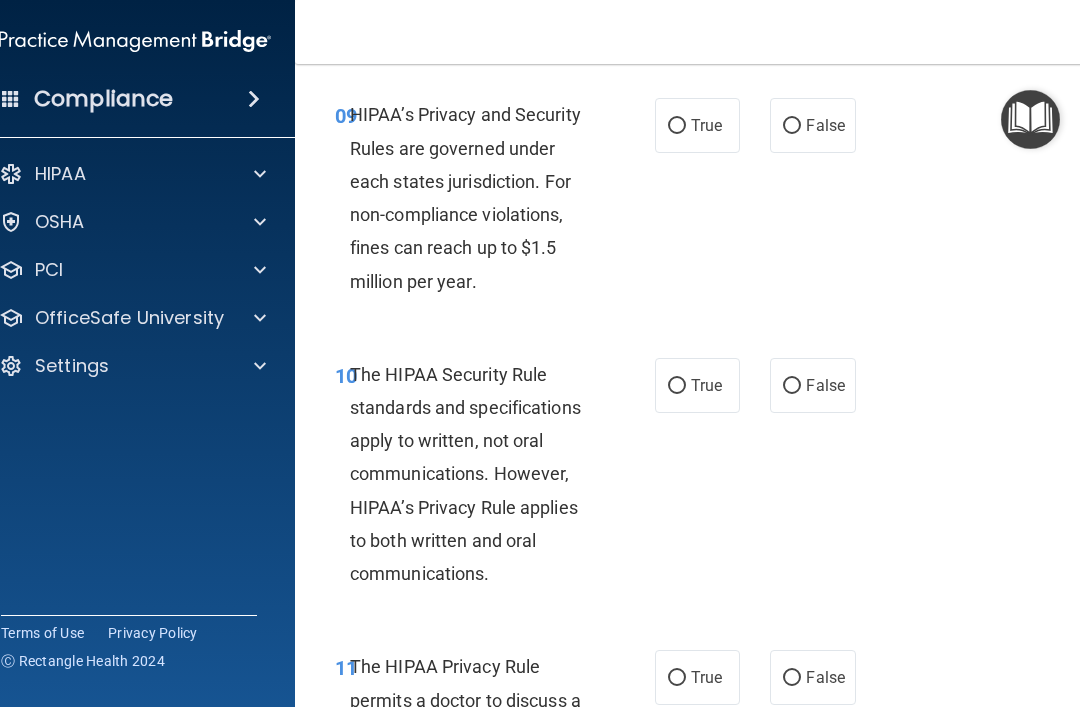 click on "True" at bounding box center [706, 125] 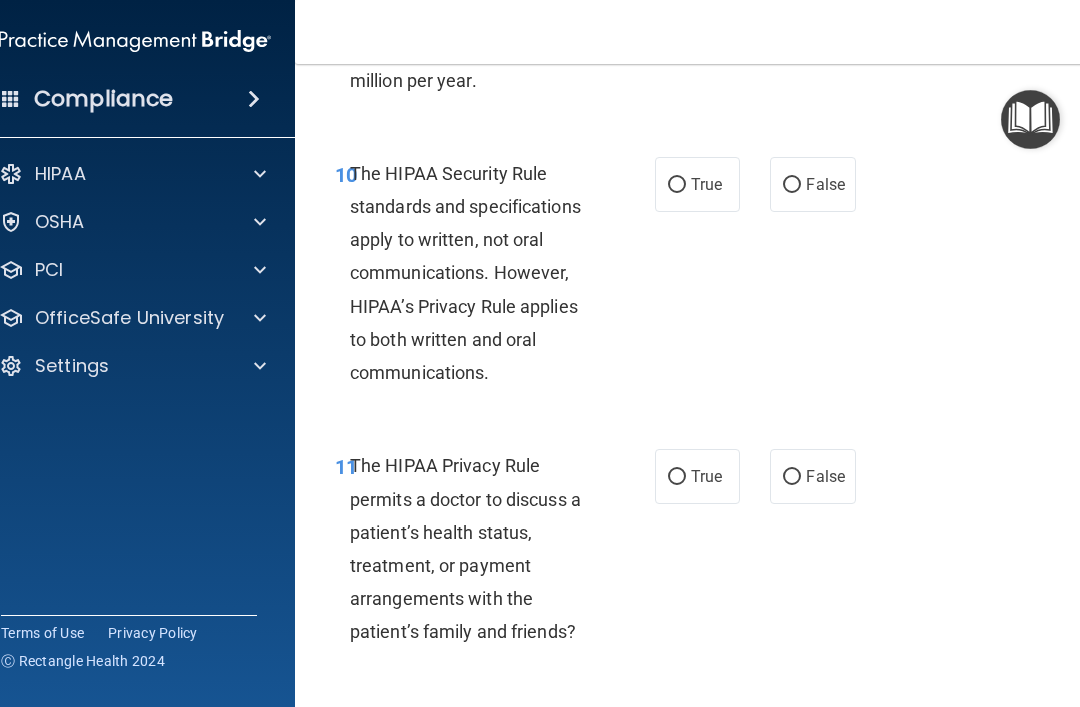 scroll, scrollTop: 2357, scrollLeft: 0, axis: vertical 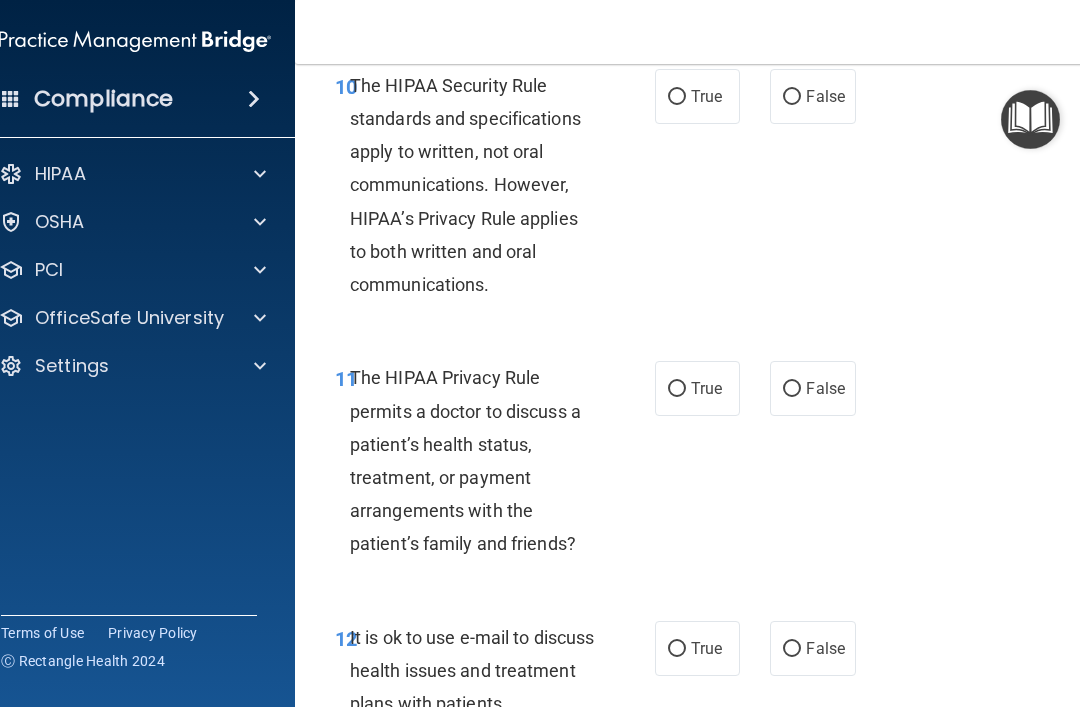 click on "True" at bounding box center [706, 96] 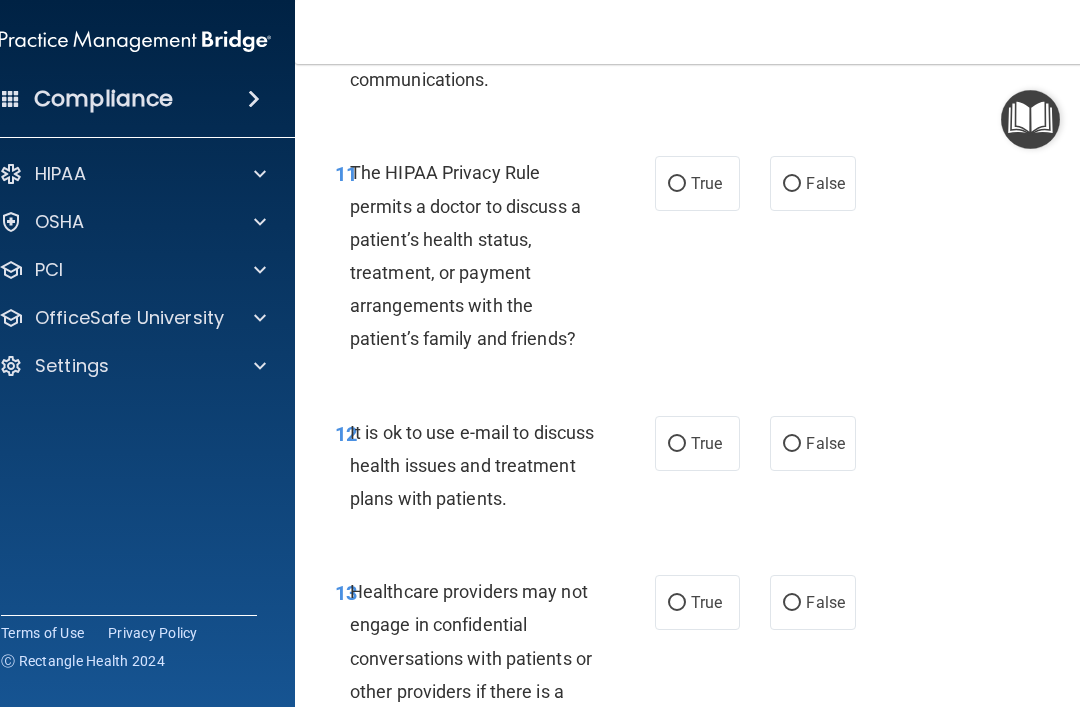 scroll, scrollTop: 2579, scrollLeft: 0, axis: vertical 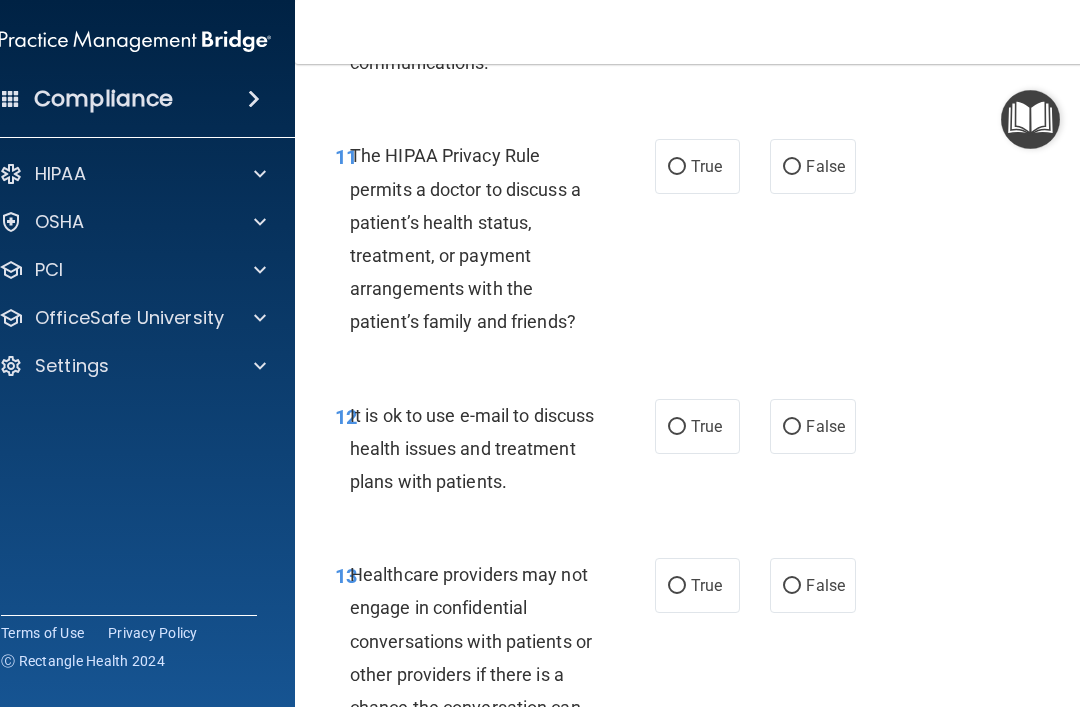 click on "False" at bounding box center [812, 166] 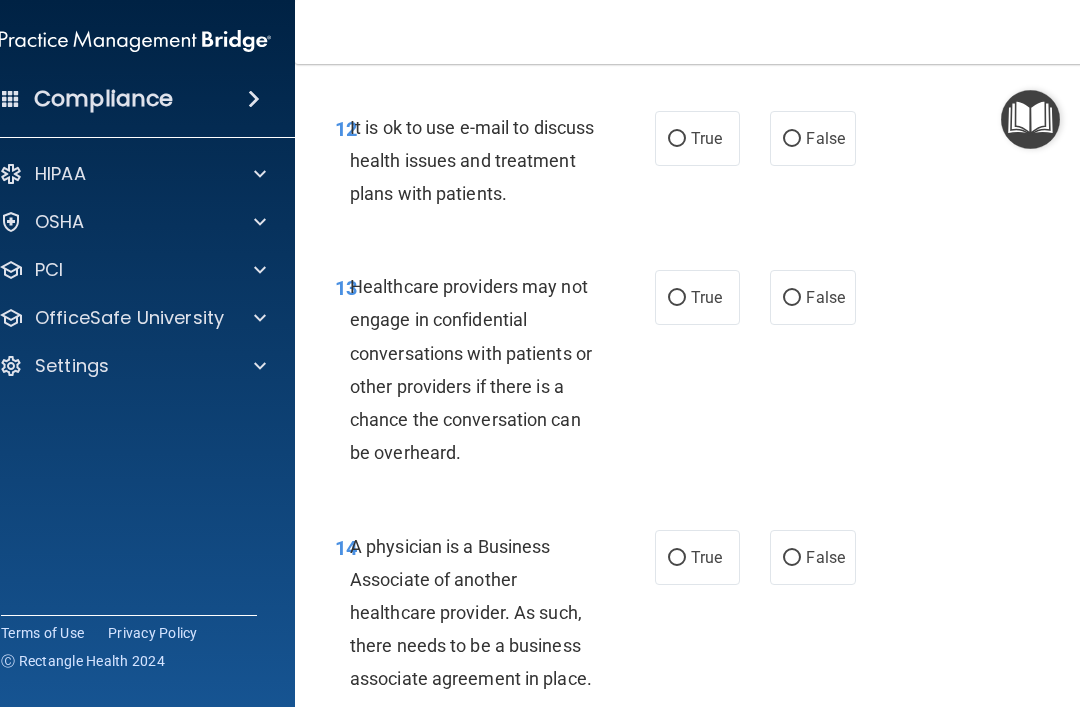 scroll, scrollTop: 2868, scrollLeft: 0, axis: vertical 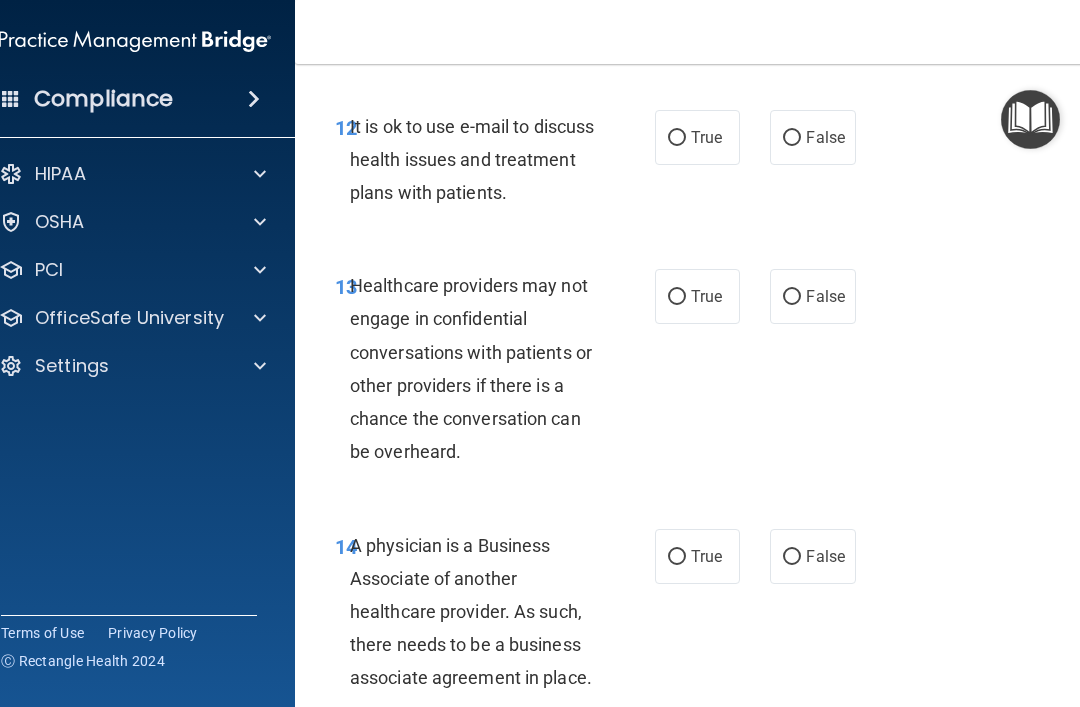 click on "False" at bounding box center [812, 137] 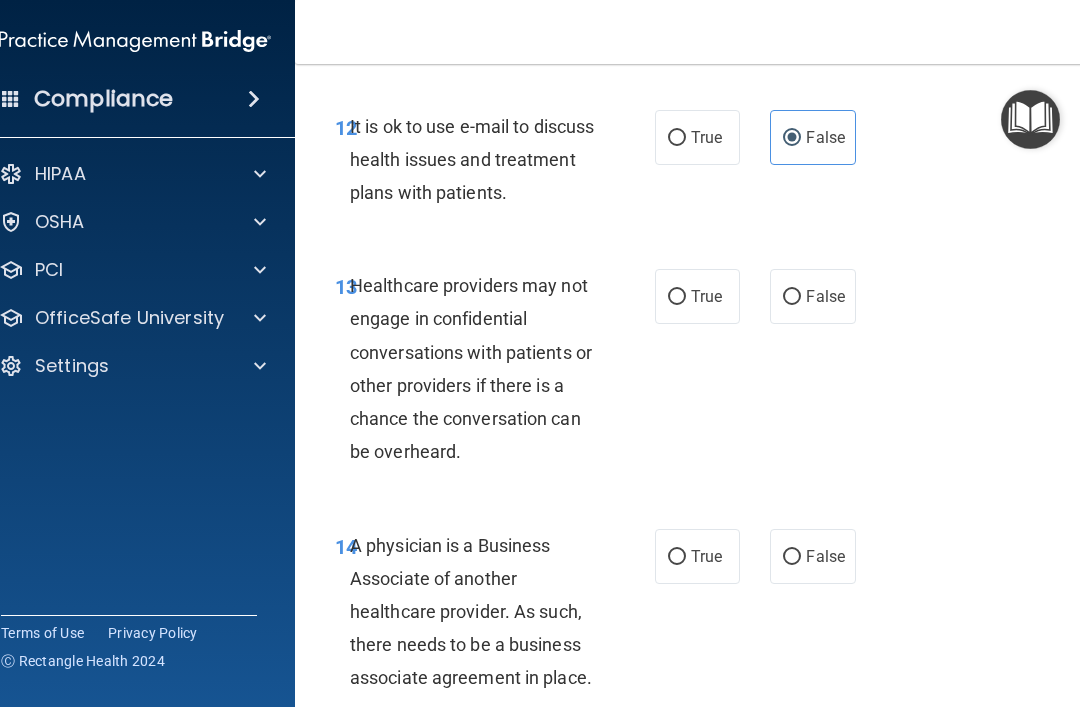 click on "True" at bounding box center (706, 137) 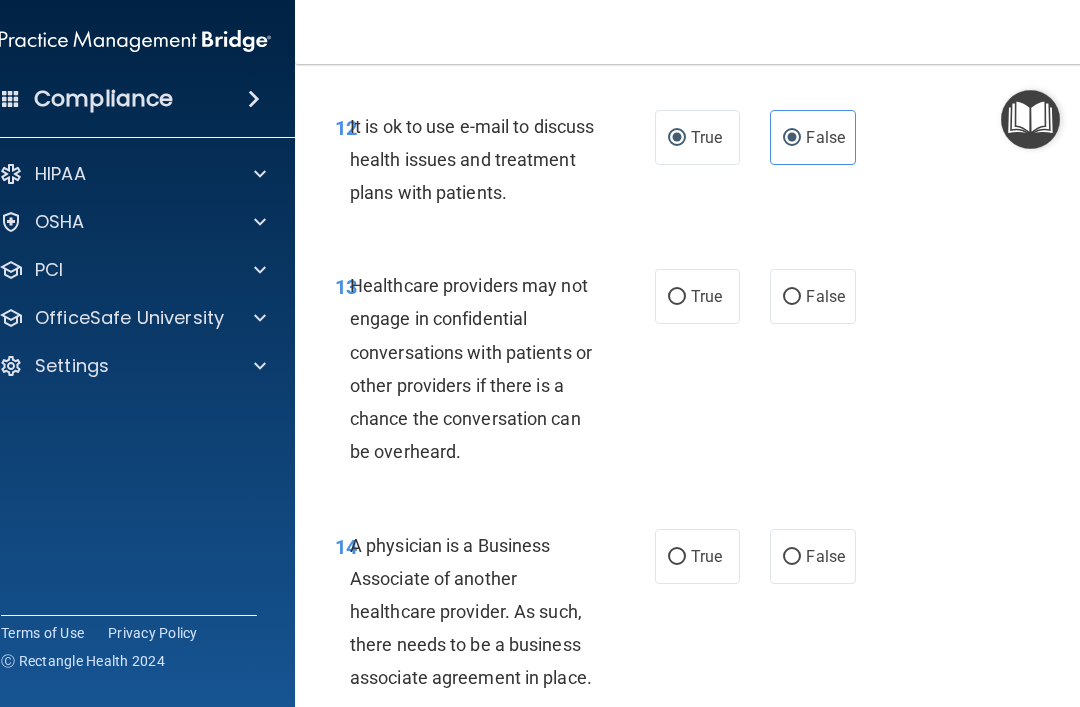 radio on "false" 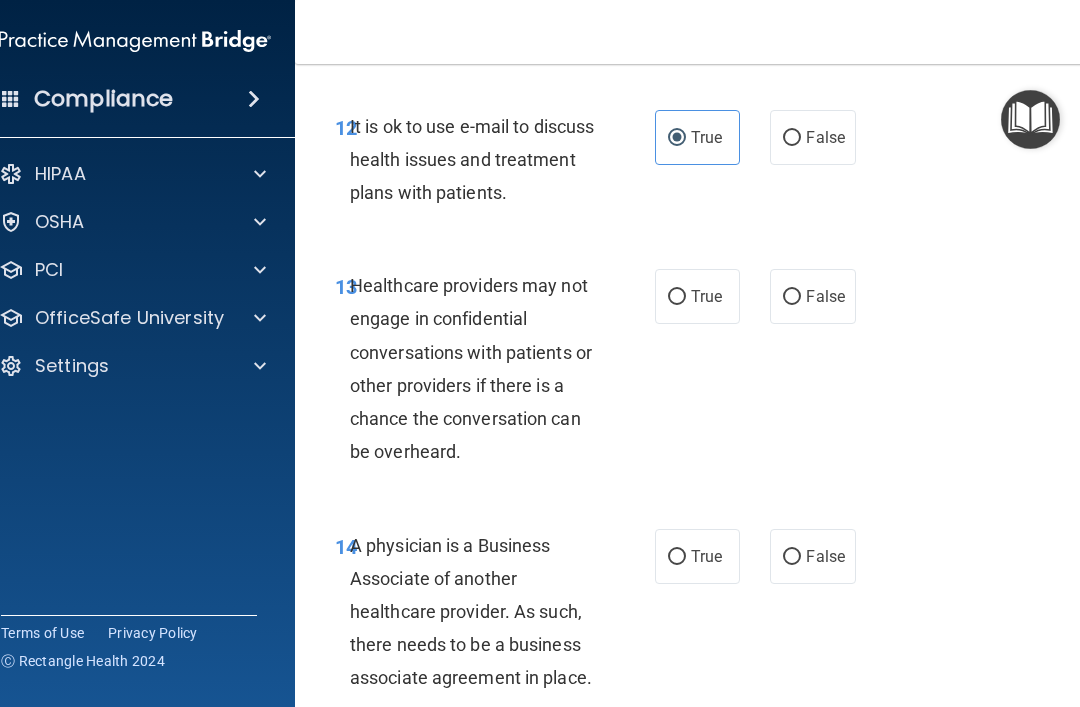 click on "True" at bounding box center (697, 296) 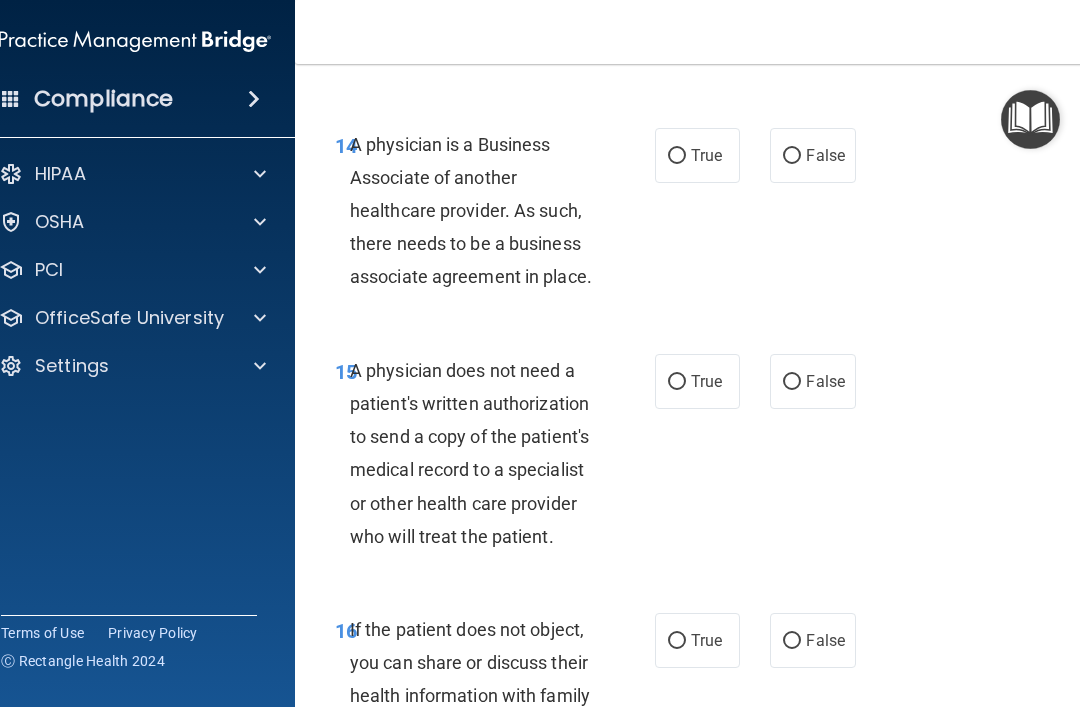 scroll, scrollTop: 3286, scrollLeft: 0, axis: vertical 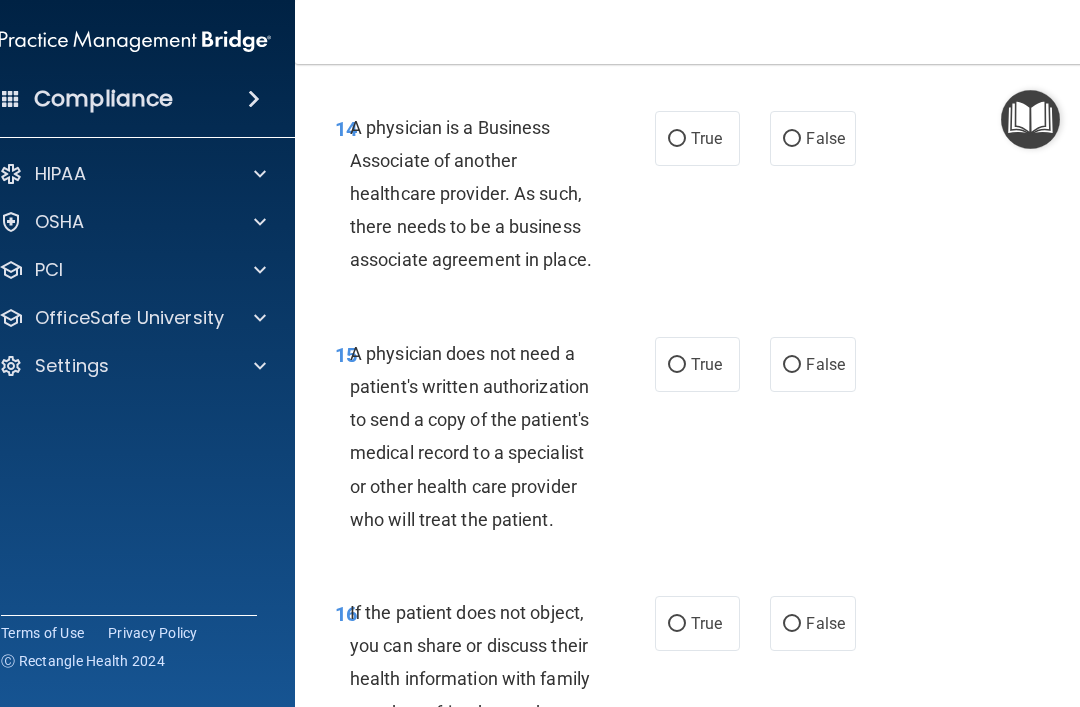 click on "False" at bounding box center [825, 138] 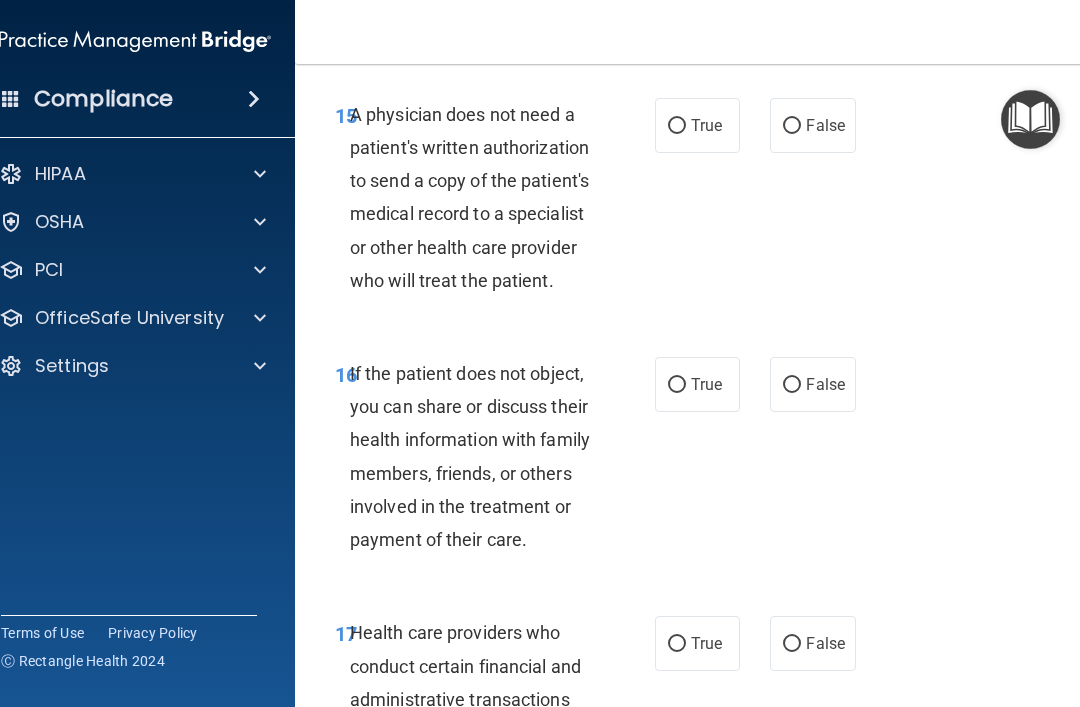 scroll, scrollTop: 3528, scrollLeft: 0, axis: vertical 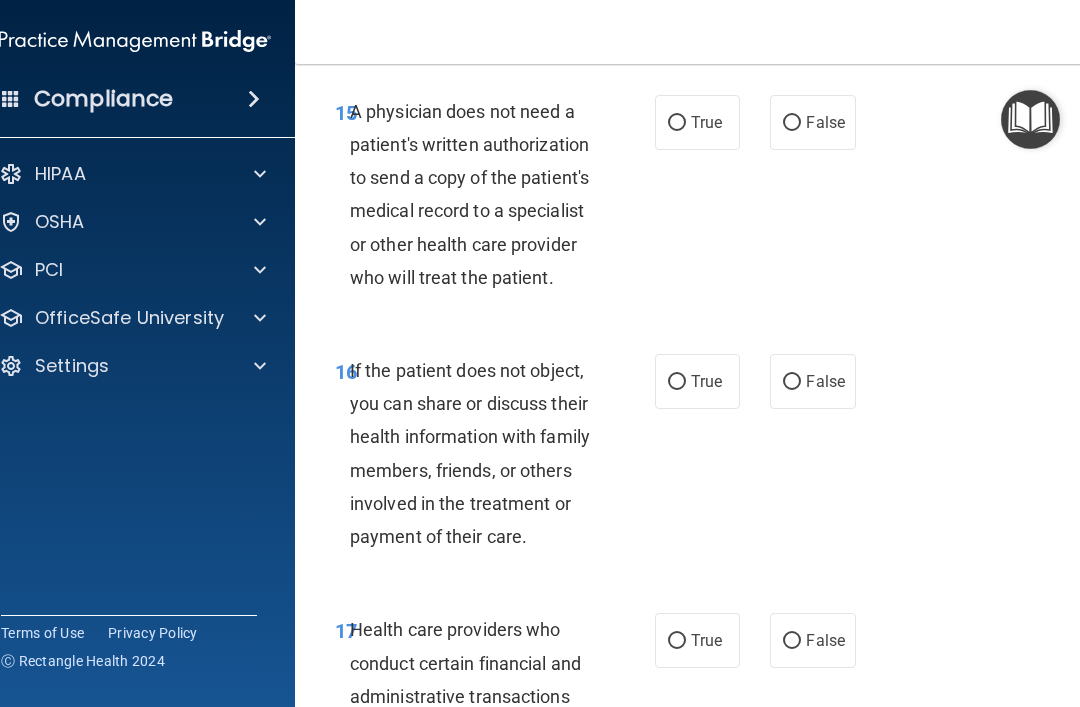 click on "True" at bounding box center [706, 122] 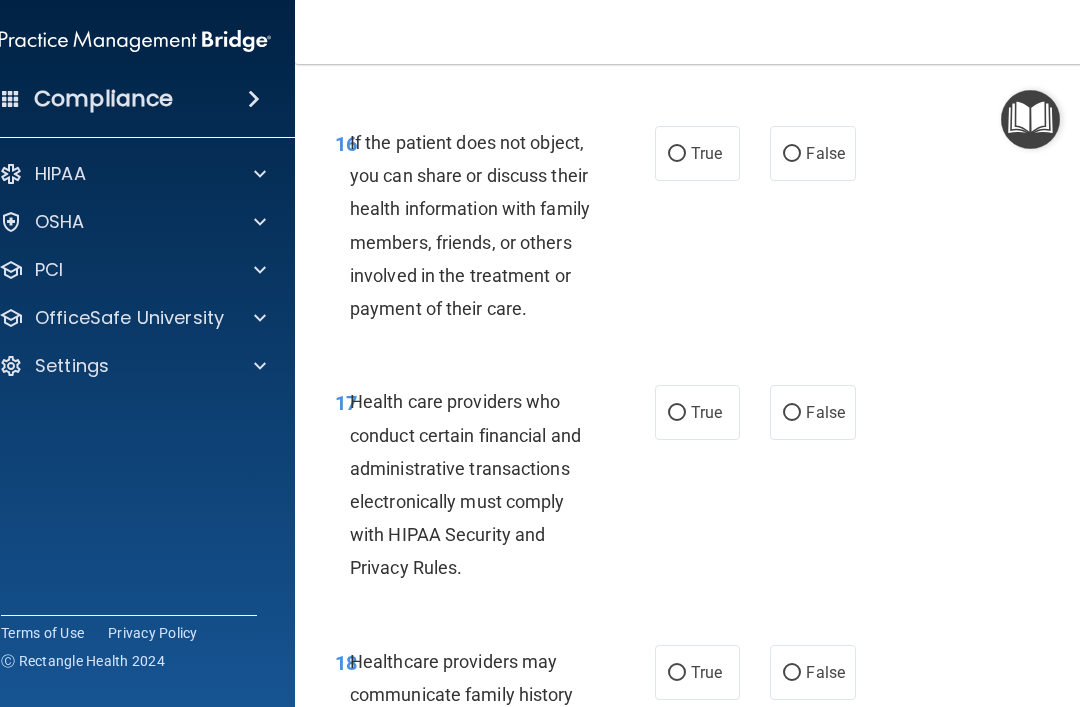scroll, scrollTop: 3757, scrollLeft: 0, axis: vertical 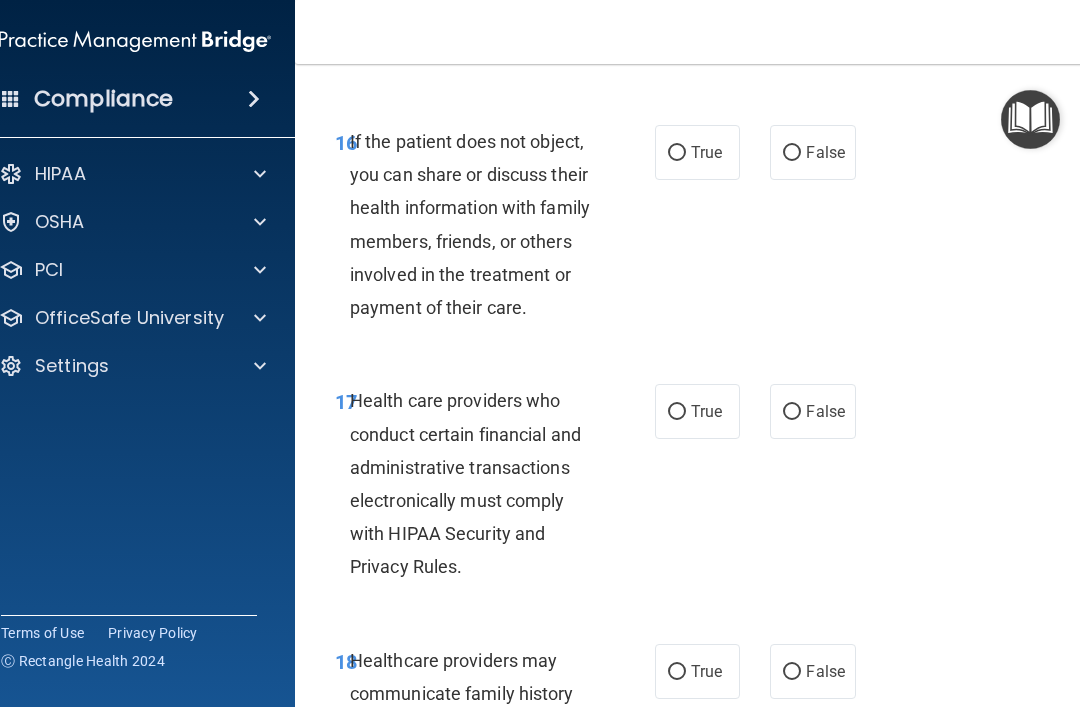 click on "True" at bounding box center (706, 152) 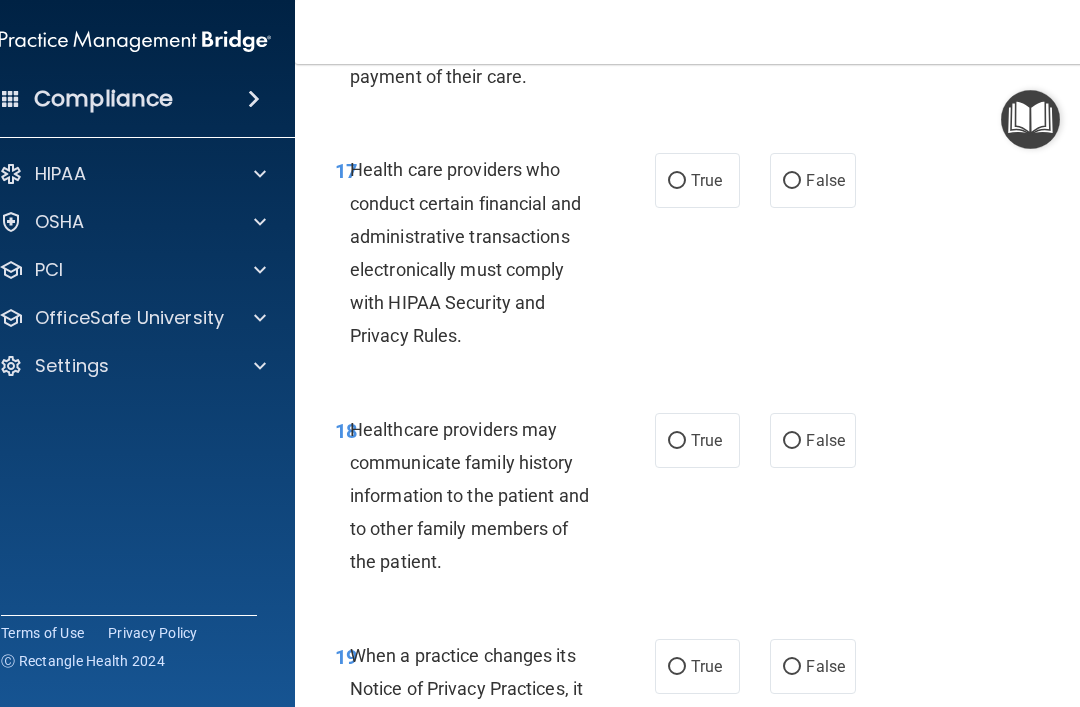 scroll, scrollTop: 3986, scrollLeft: 0, axis: vertical 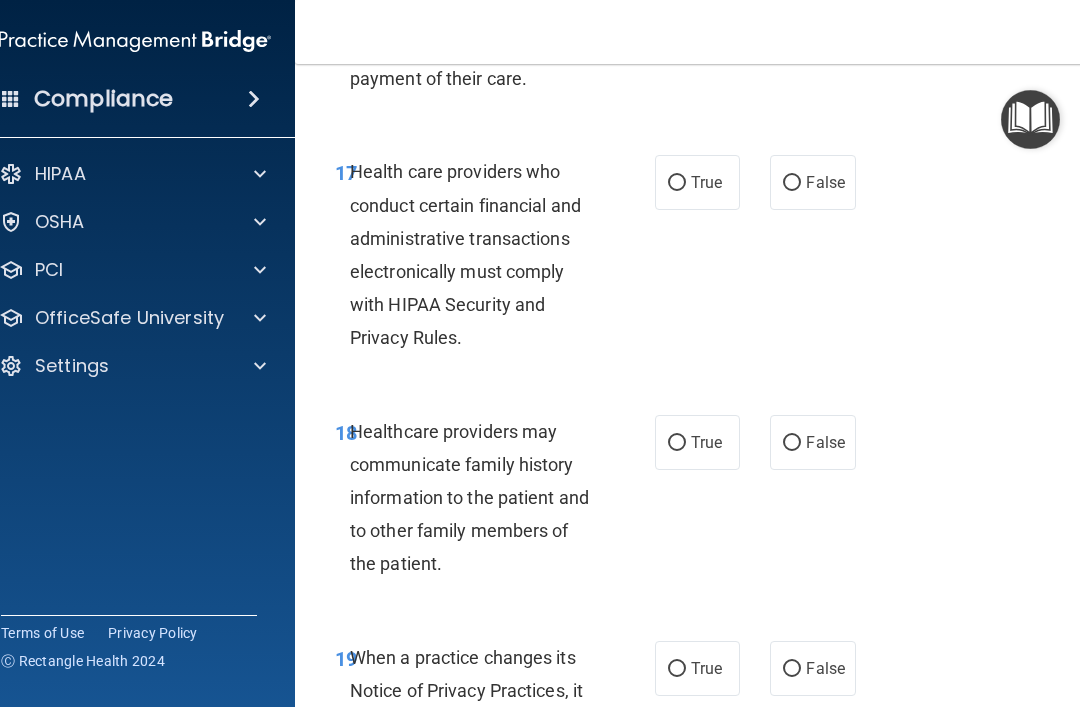 click on "True" at bounding box center [706, 182] 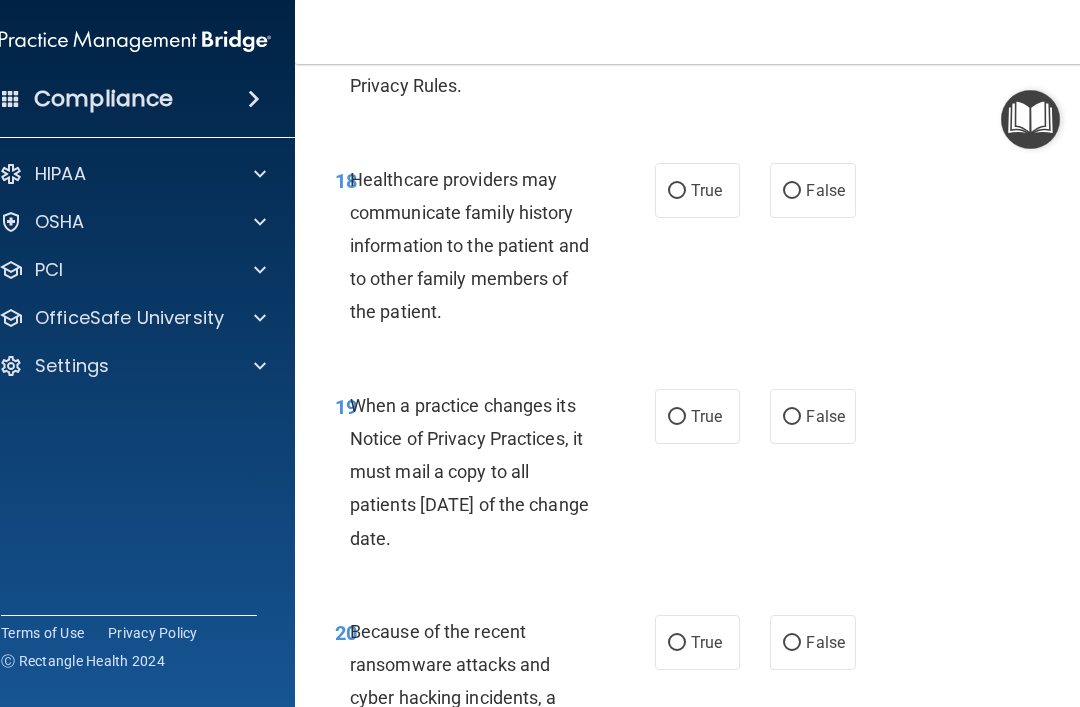 scroll, scrollTop: 4277, scrollLeft: 0, axis: vertical 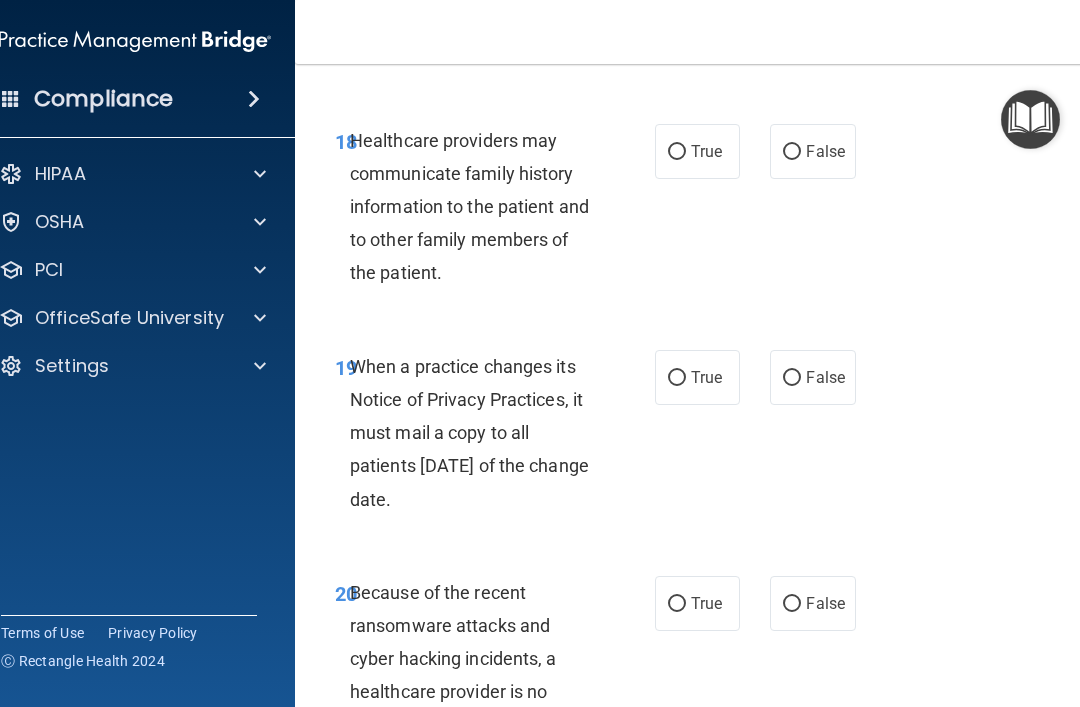 click on "False" at bounding box center (825, 151) 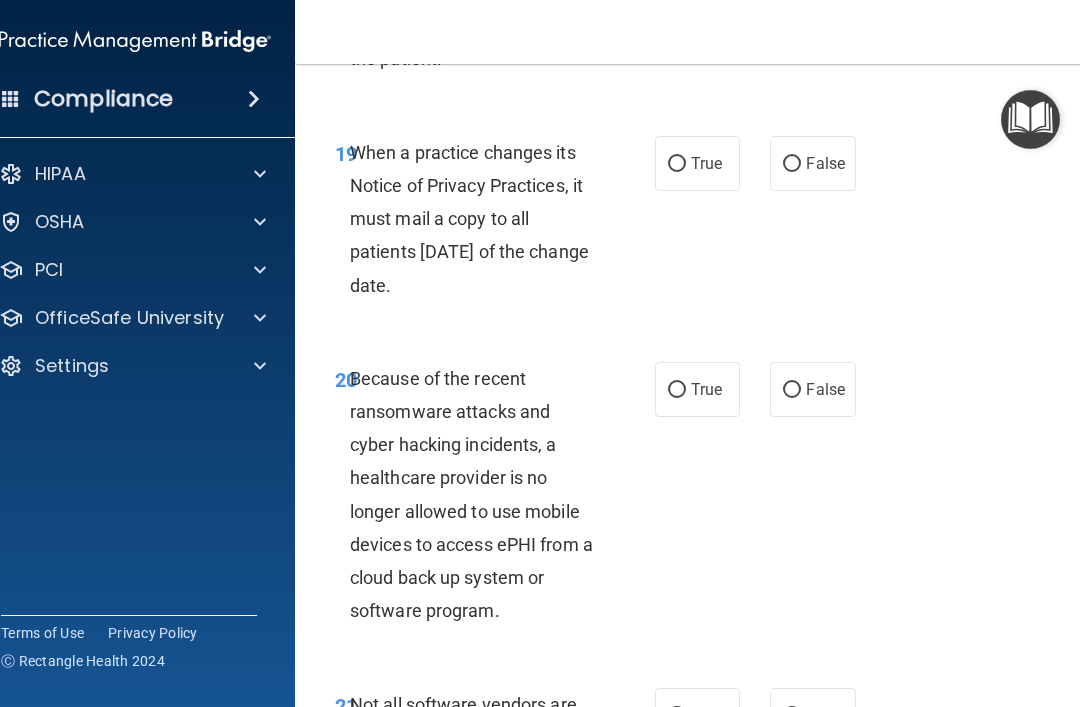 scroll, scrollTop: 4497, scrollLeft: 0, axis: vertical 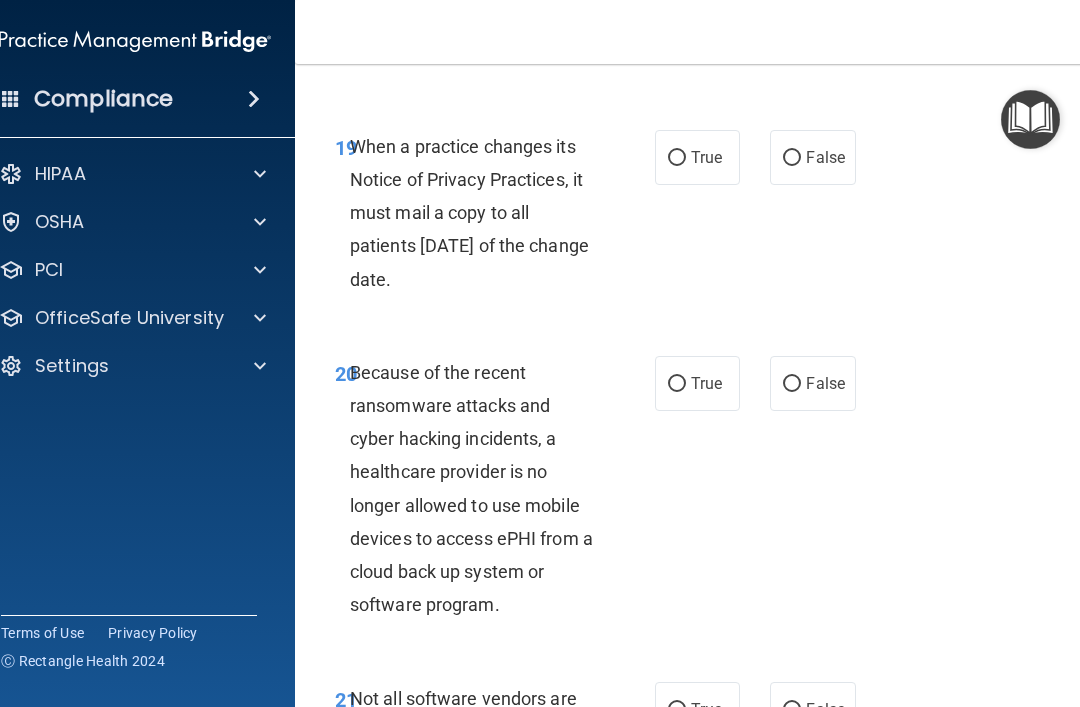 click on "True" at bounding box center [706, 157] 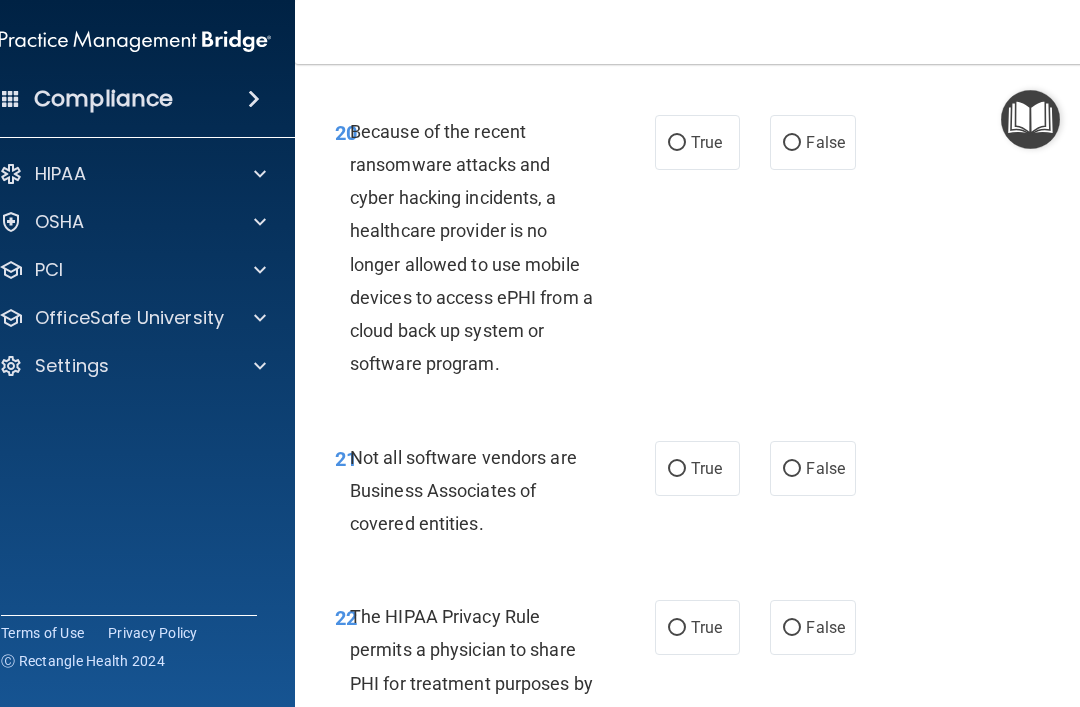 scroll, scrollTop: 4745, scrollLeft: 0, axis: vertical 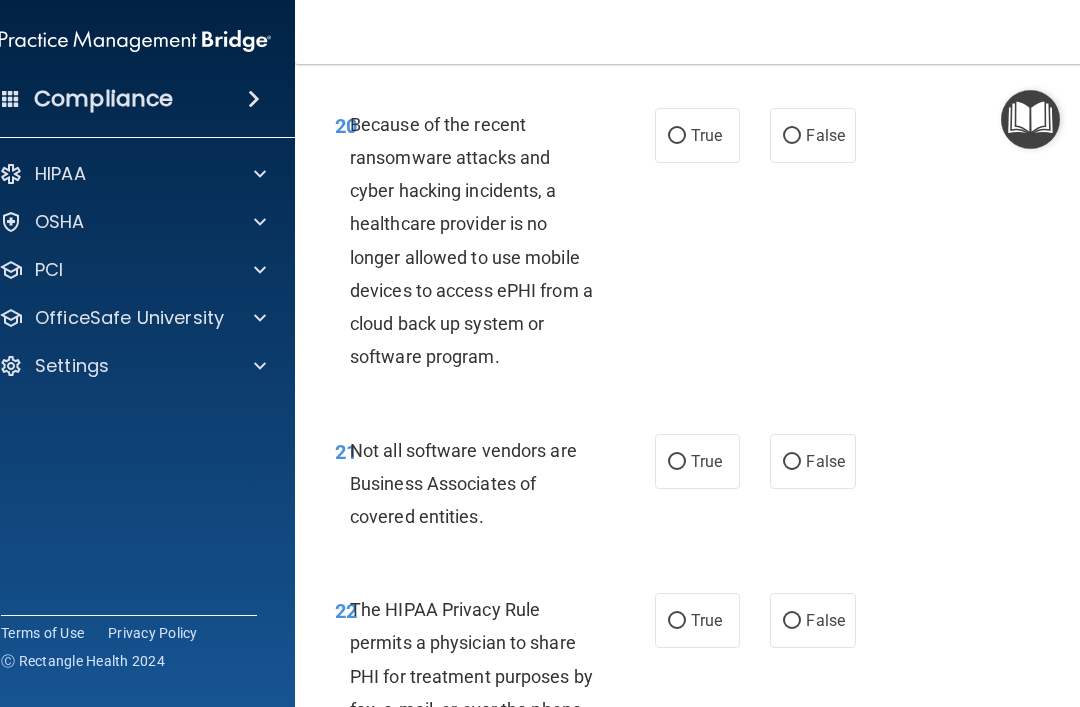 click on "False" at bounding box center [812, 135] 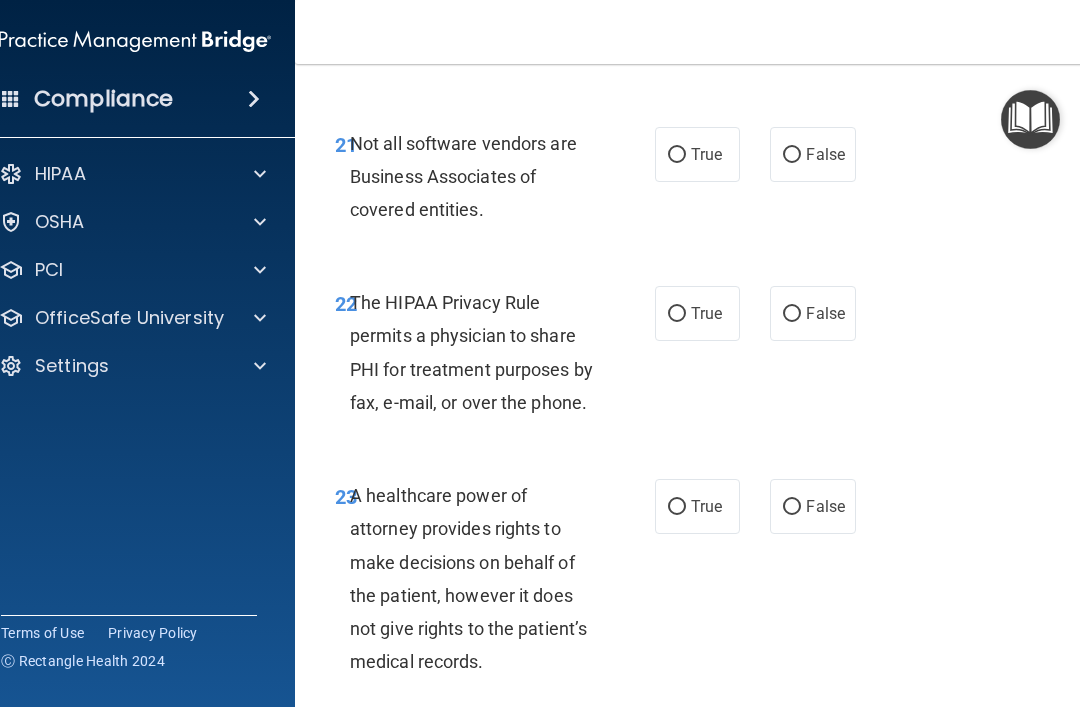 scroll, scrollTop: 5059, scrollLeft: 0, axis: vertical 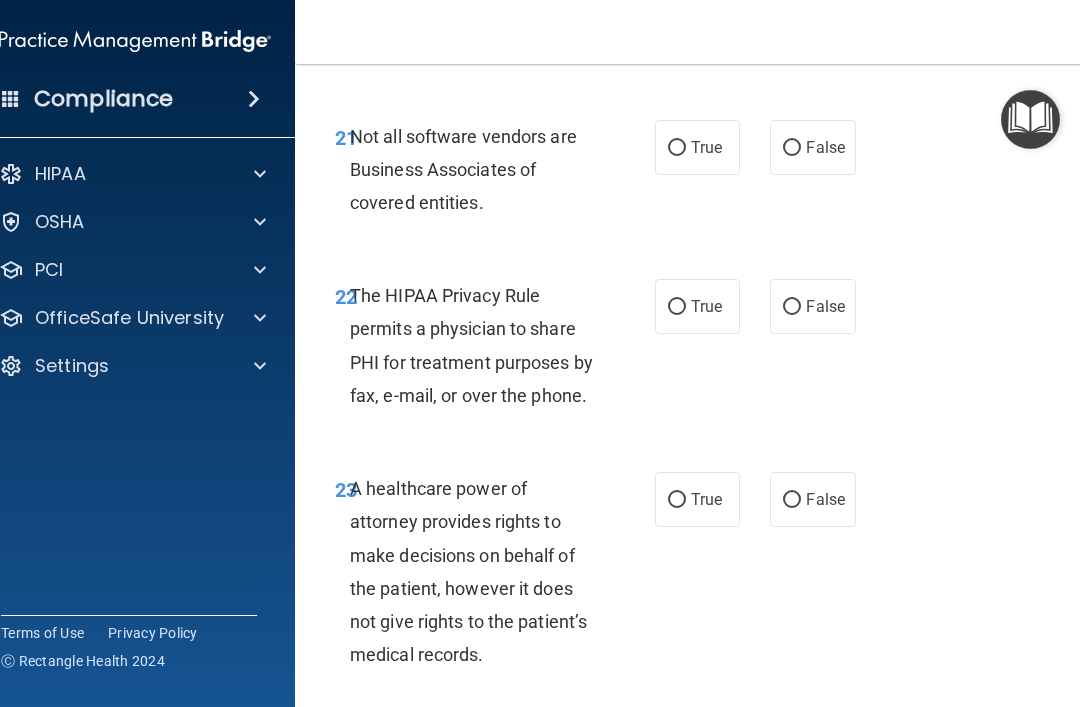 click on "True" at bounding box center [706, 147] 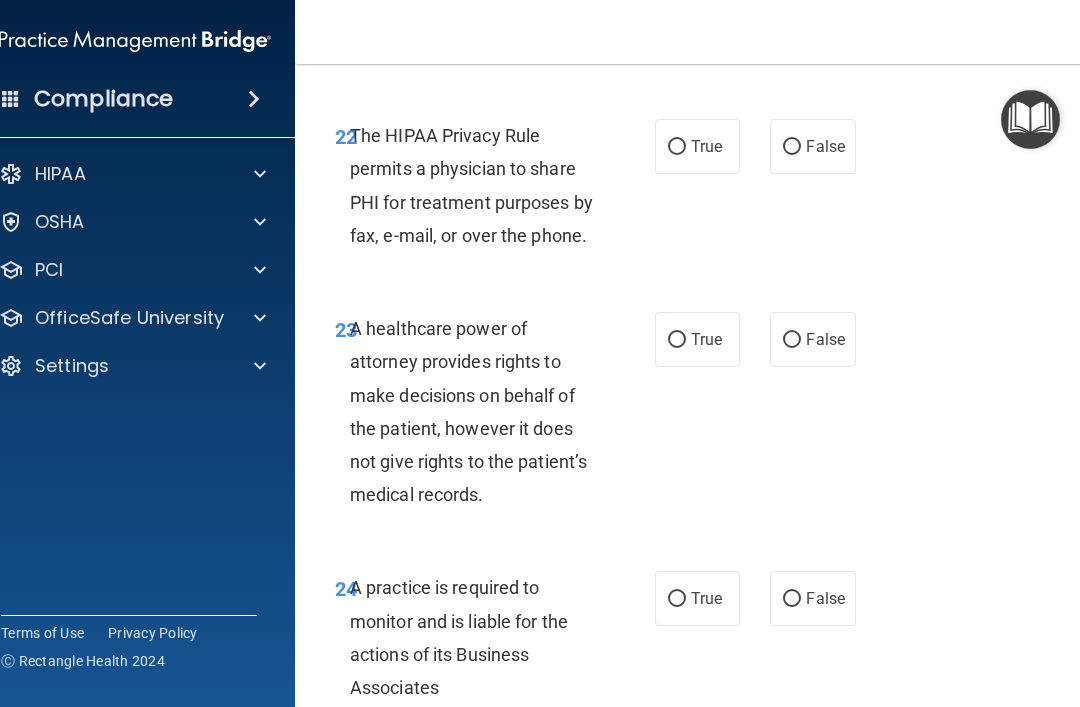 scroll, scrollTop: 5242, scrollLeft: 0, axis: vertical 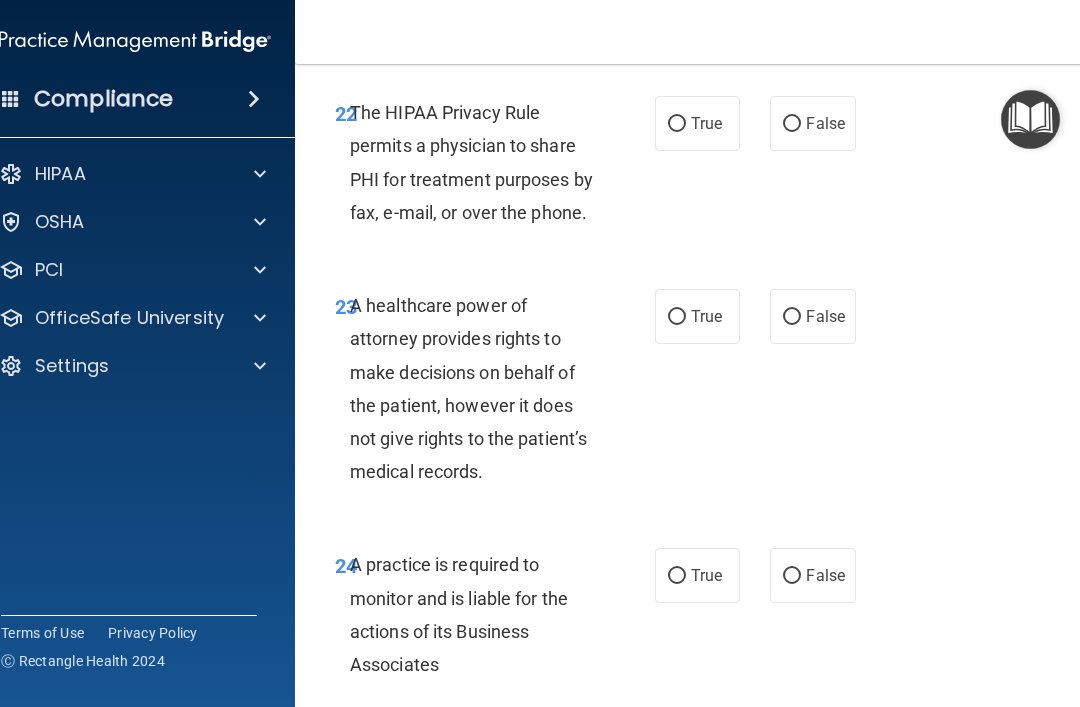 click on "True" at bounding box center (706, 123) 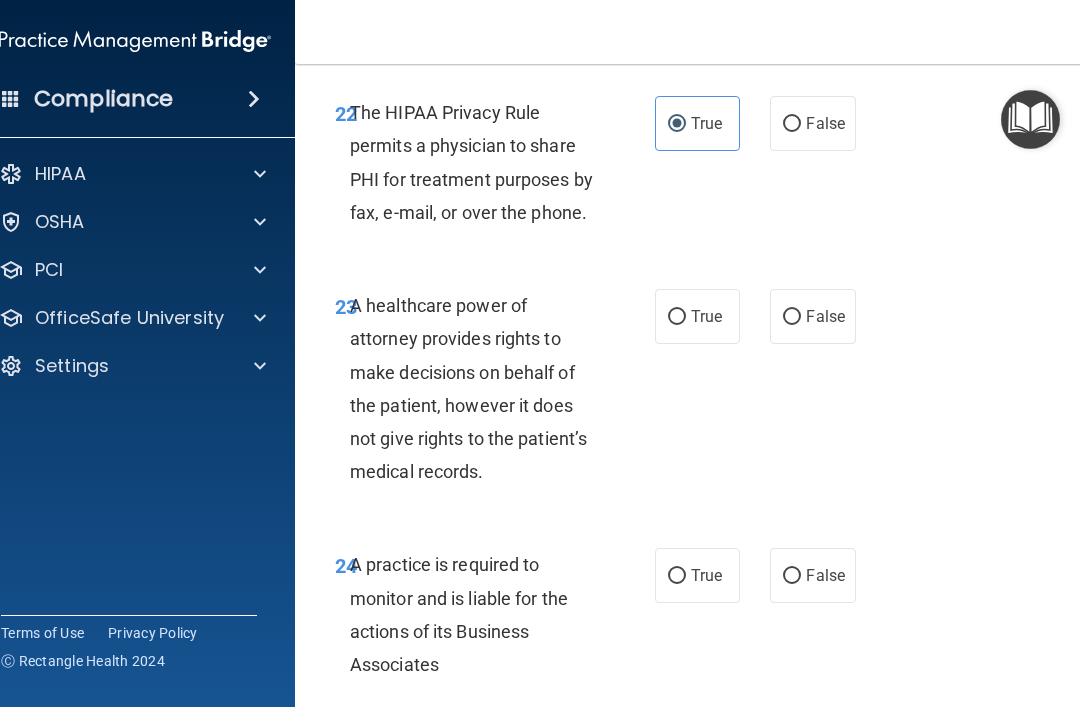 click on "True" at bounding box center [697, 316] 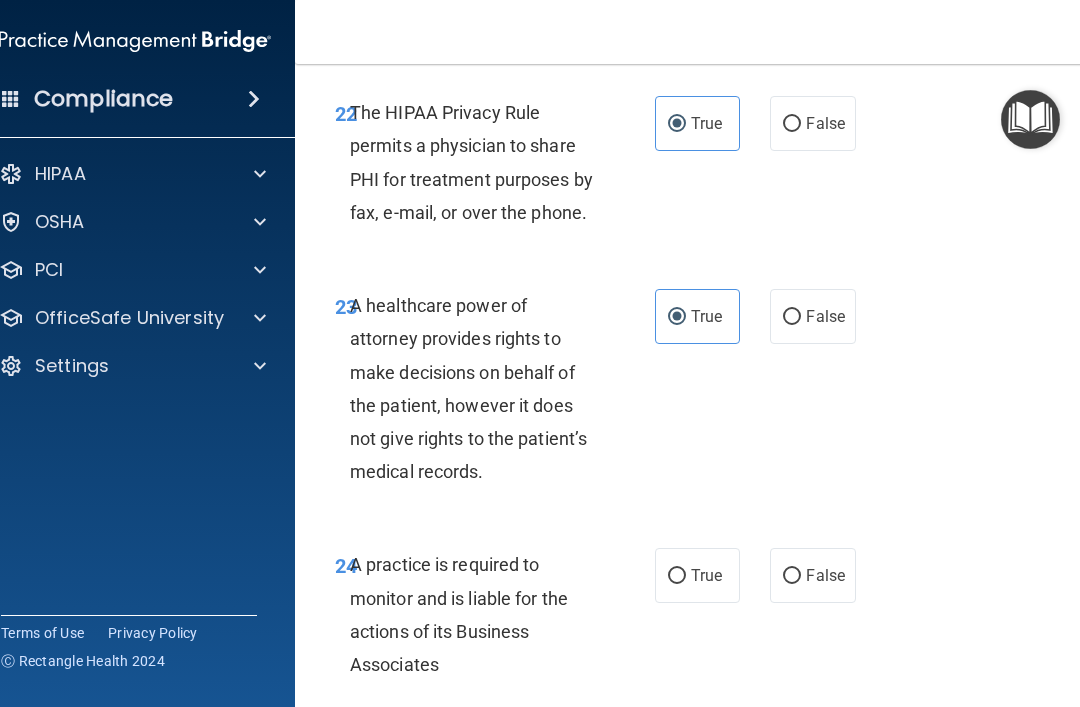 click on "False" at bounding box center [825, 316] 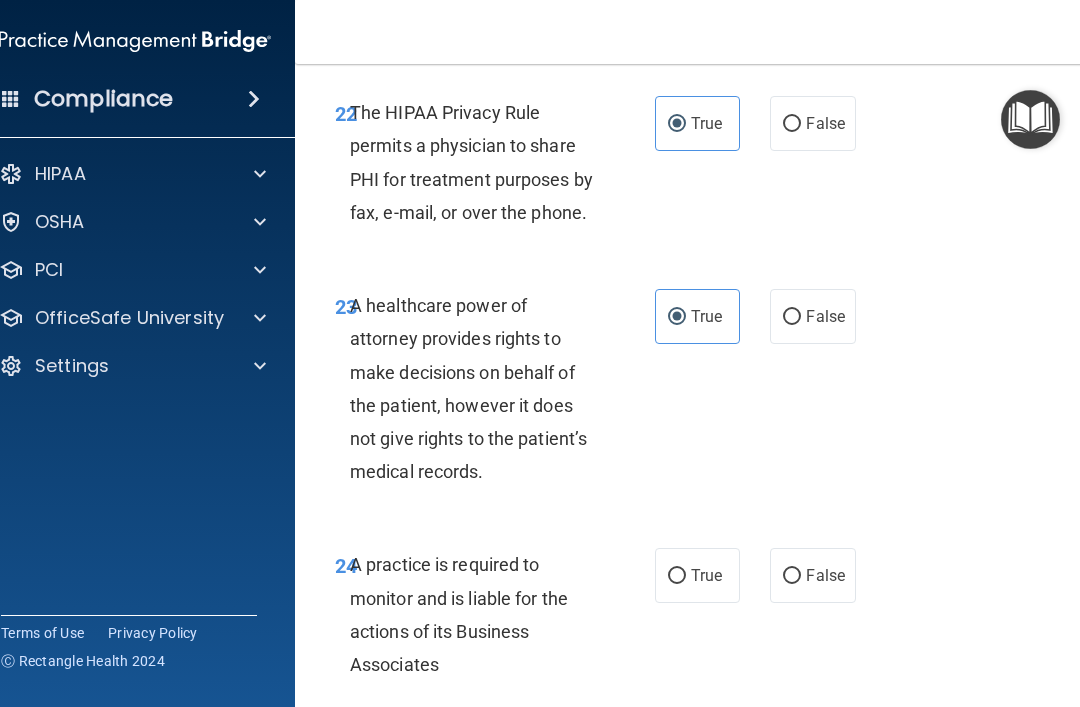 radio on "true" 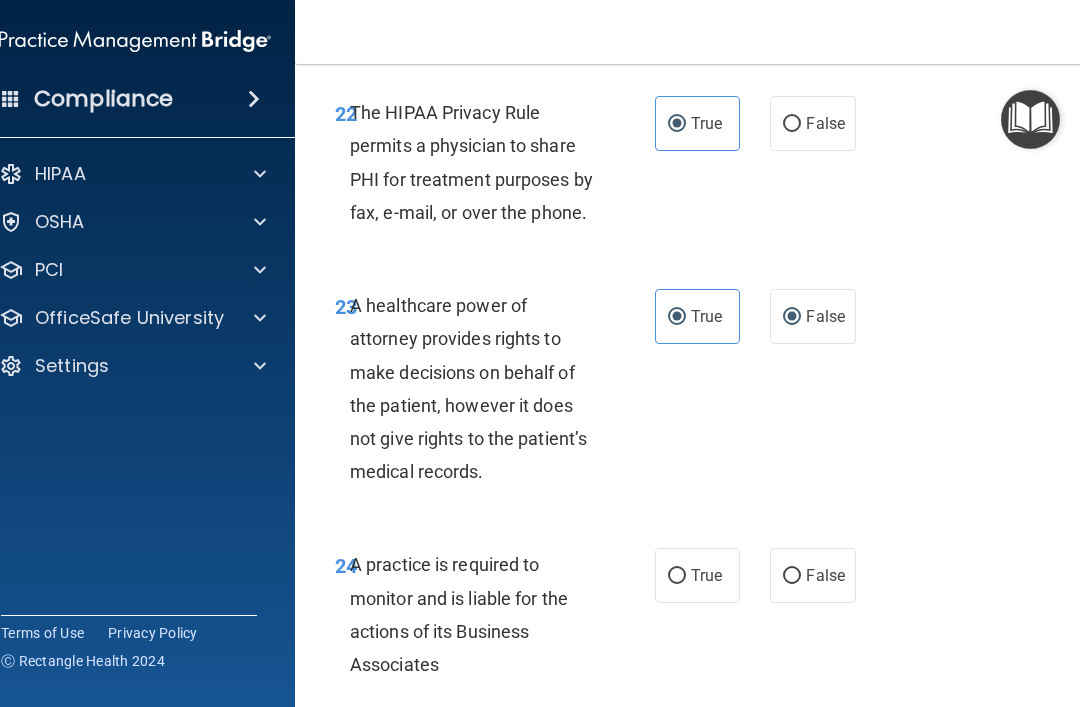 radio on "false" 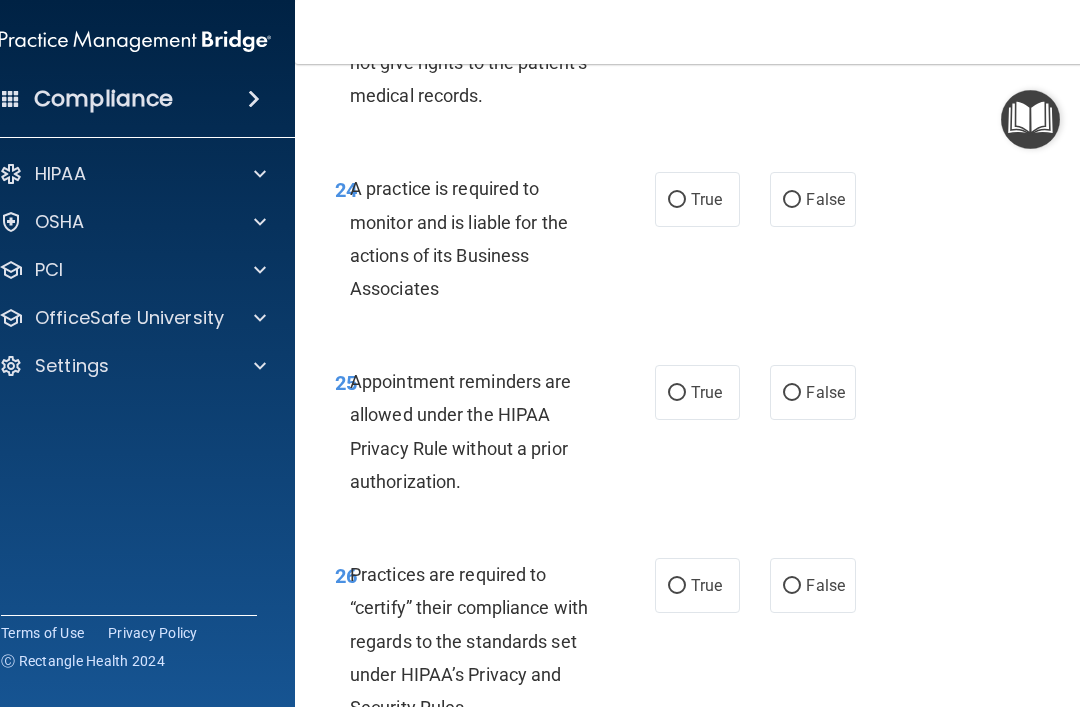 scroll, scrollTop: 5633, scrollLeft: 0, axis: vertical 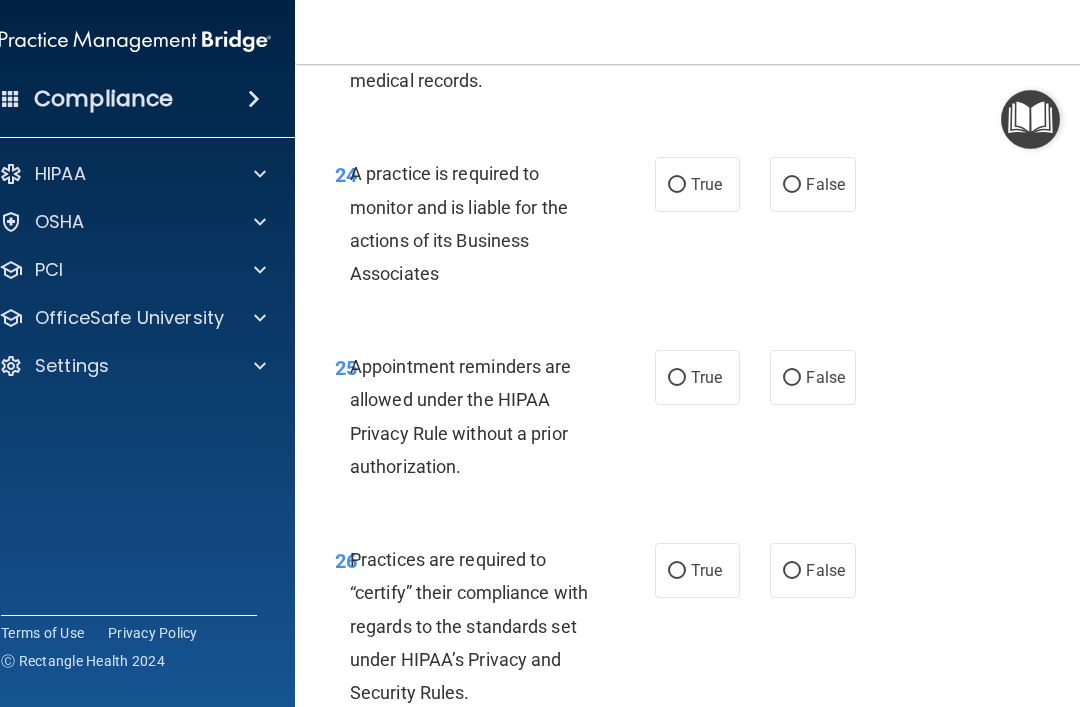 click on "False" at bounding box center (825, 184) 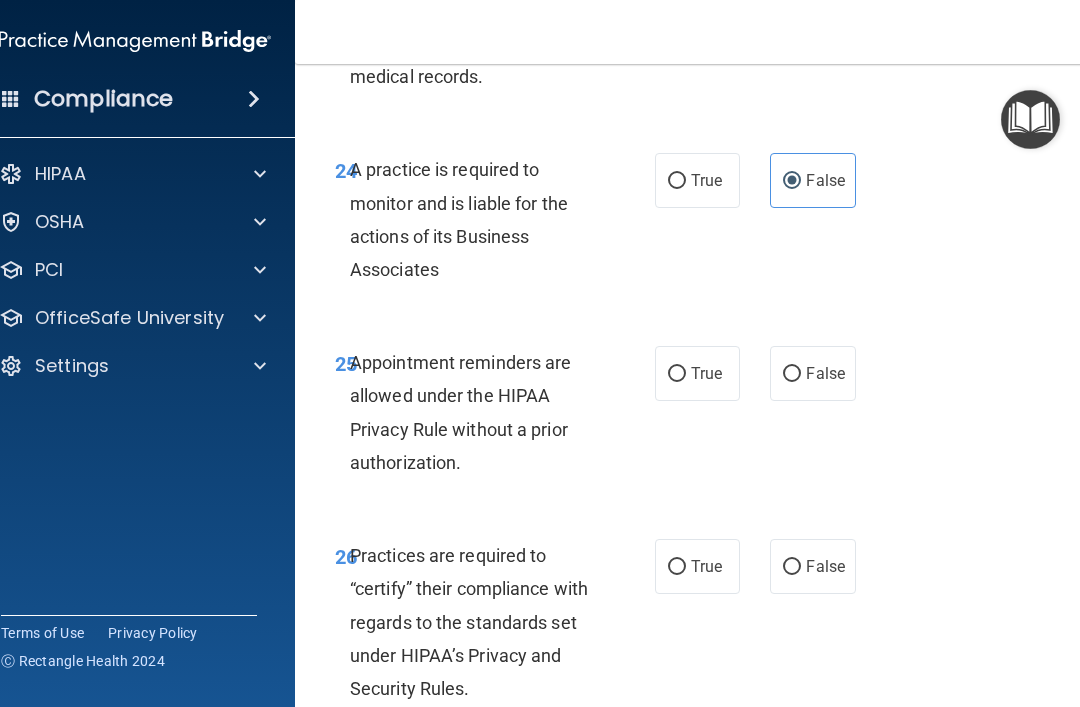 scroll, scrollTop: 5623, scrollLeft: 0, axis: vertical 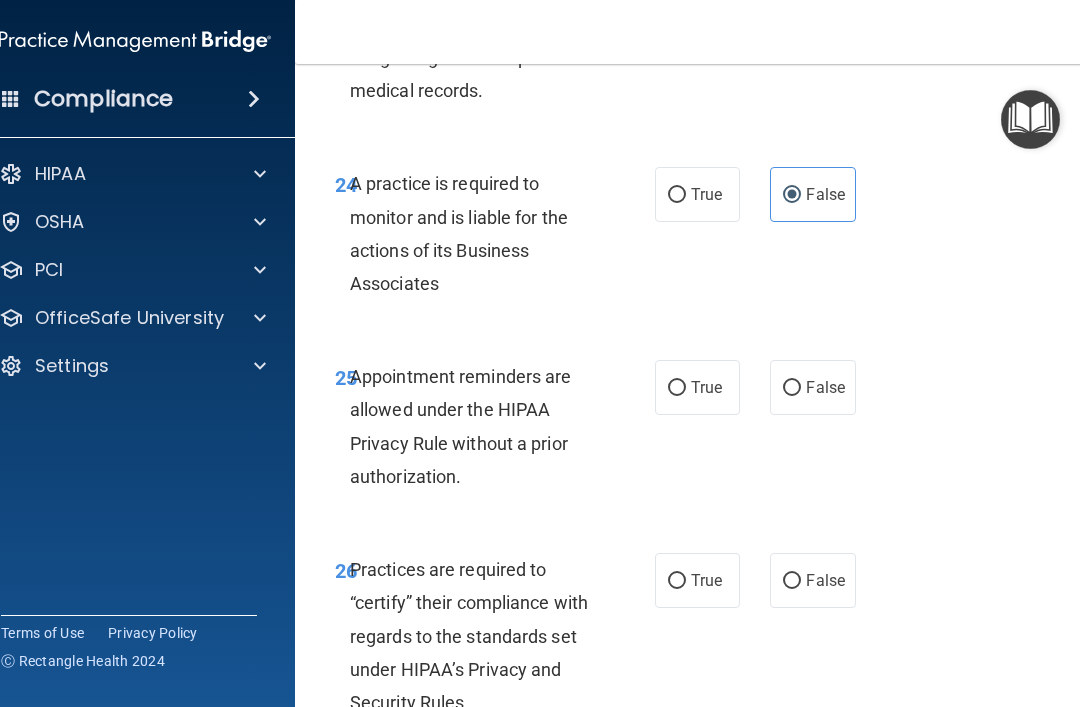 click on "True" at bounding box center [697, 194] 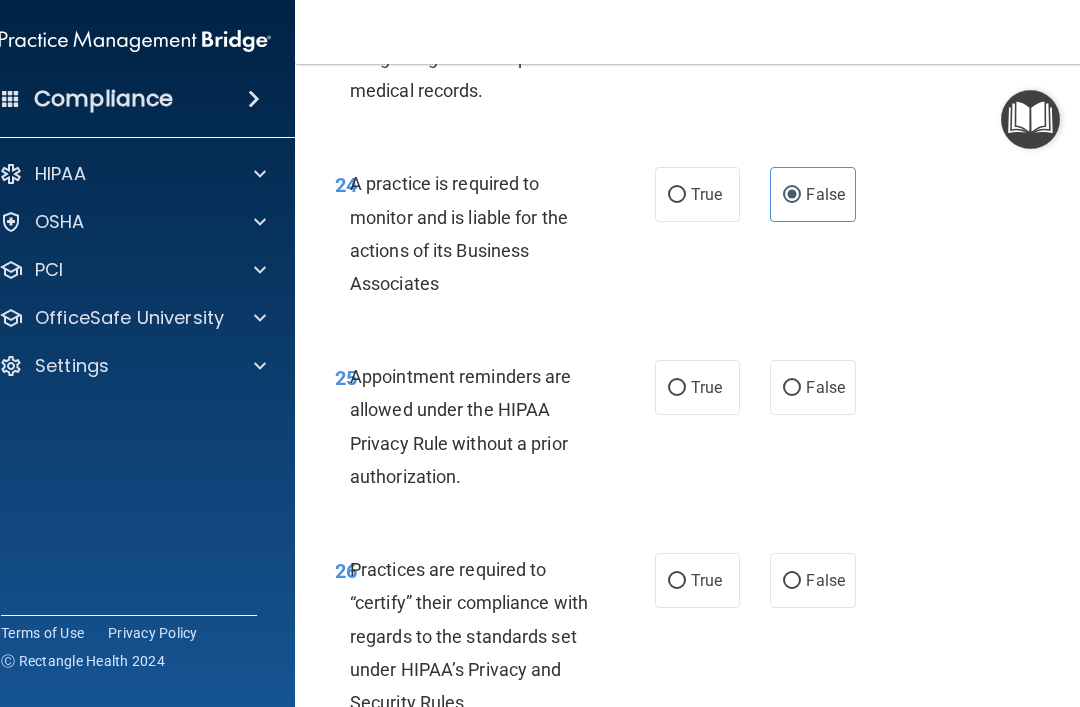 radio on "true" 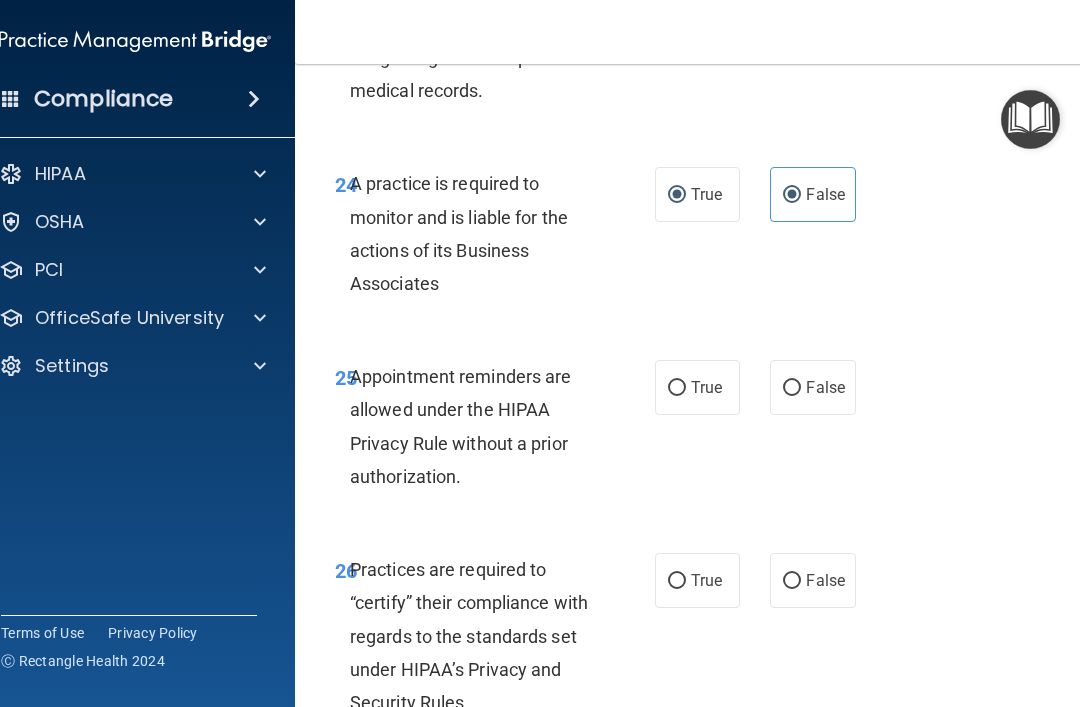 radio on "false" 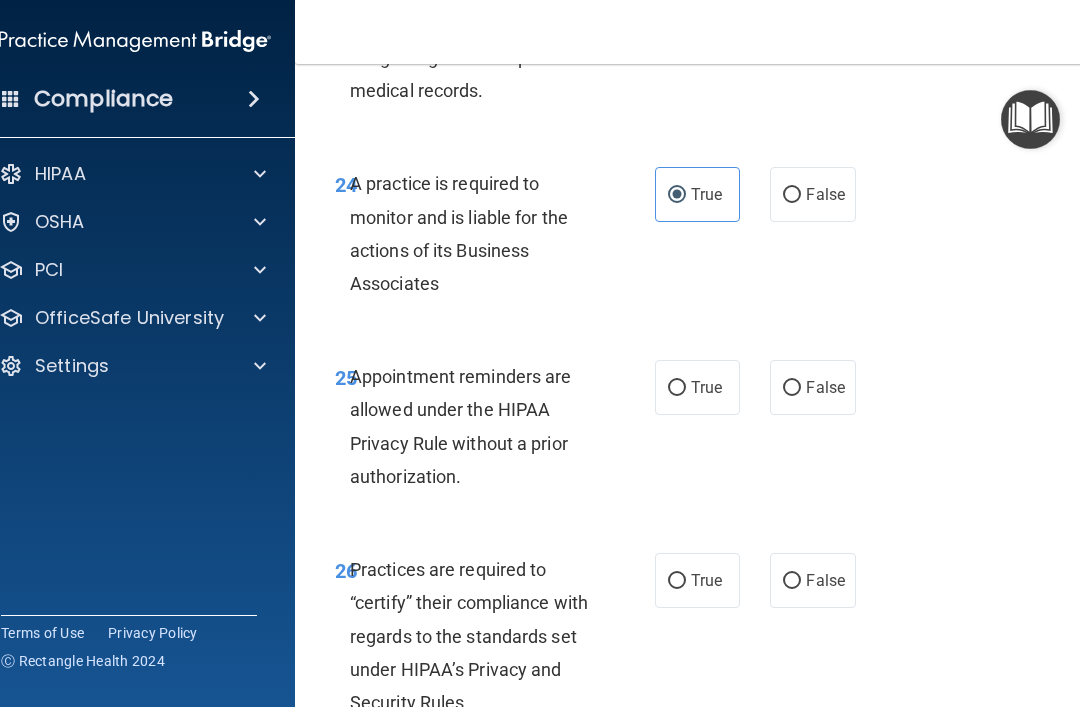 click on "True" at bounding box center [706, 387] 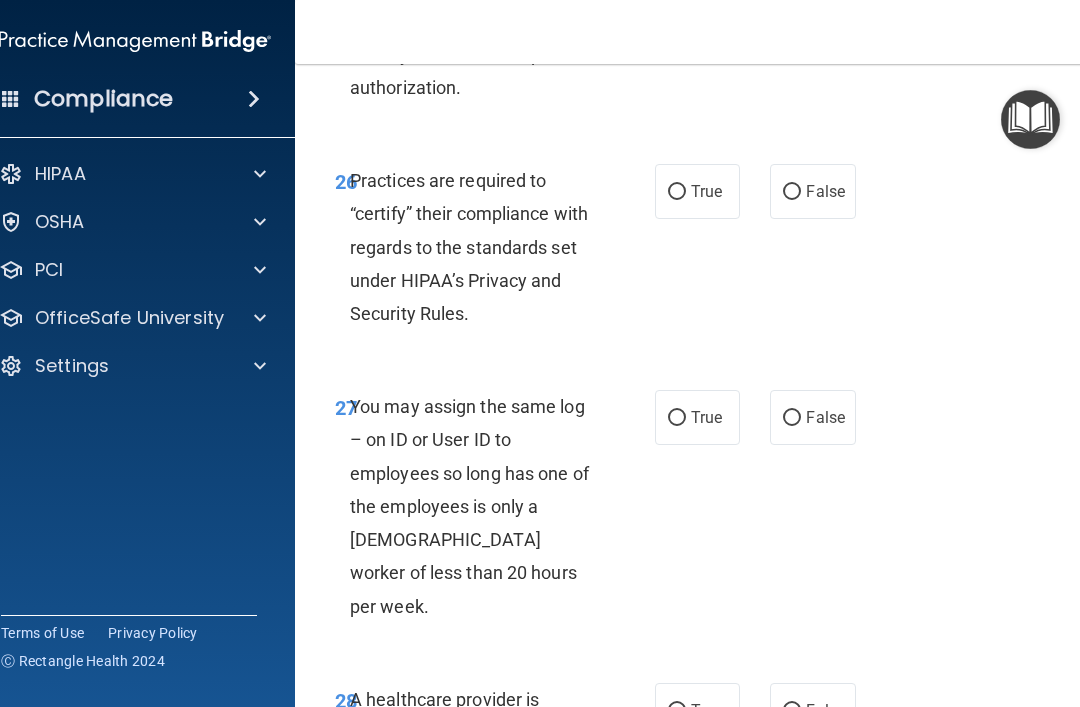 scroll, scrollTop: 6017, scrollLeft: 0, axis: vertical 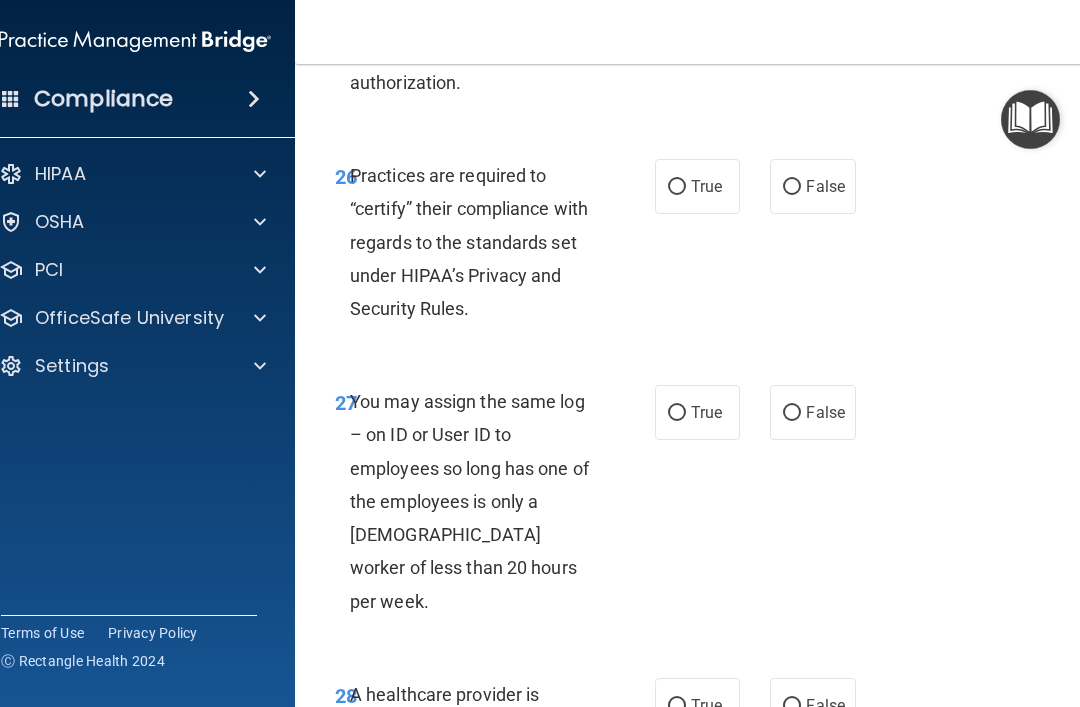 click on "True" at bounding box center (697, 186) 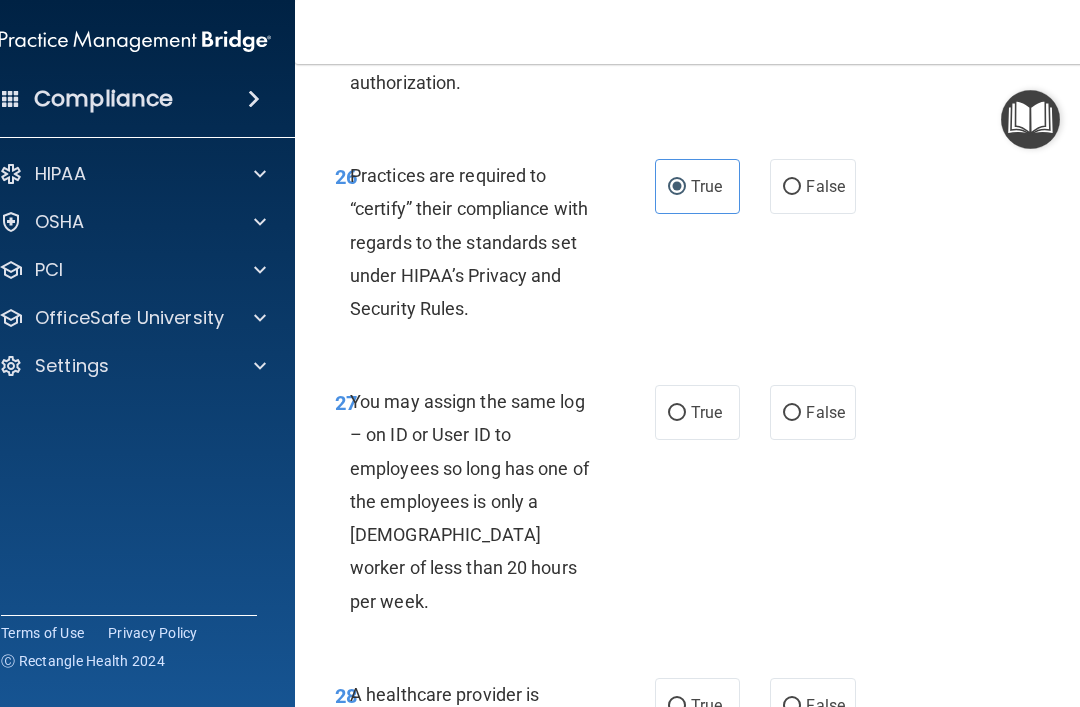 click on "False" at bounding box center (792, 413) 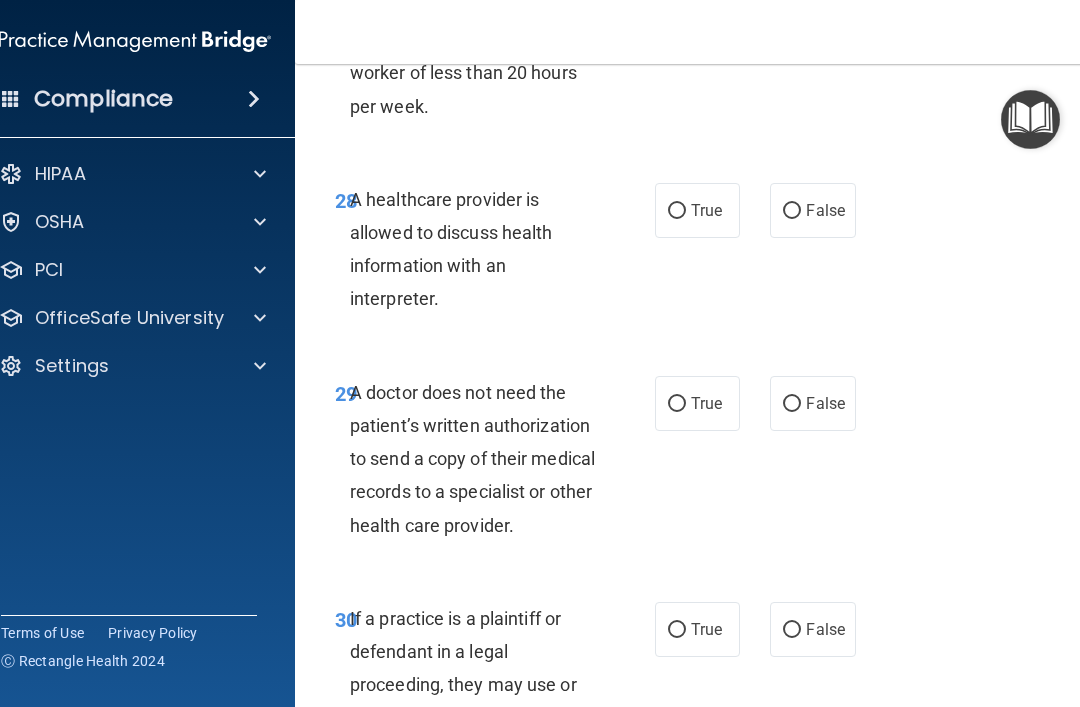 scroll, scrollTop: 6529, scrollLeft: 0, axis: vertical 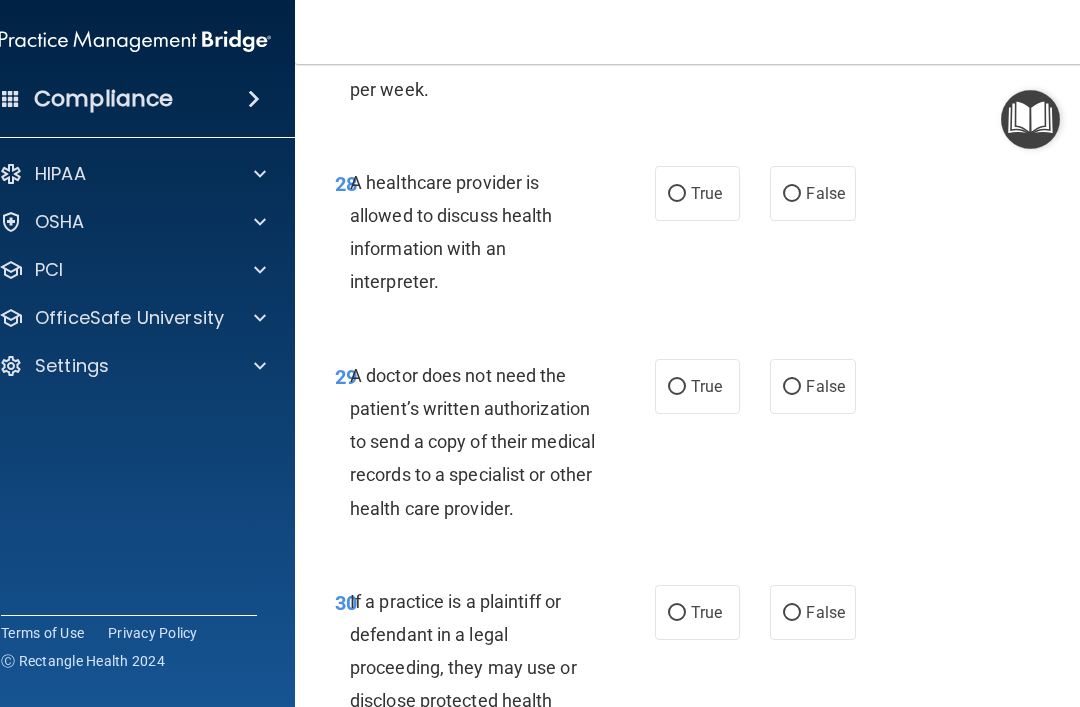 click on "False" at bounding box center (825, 193) 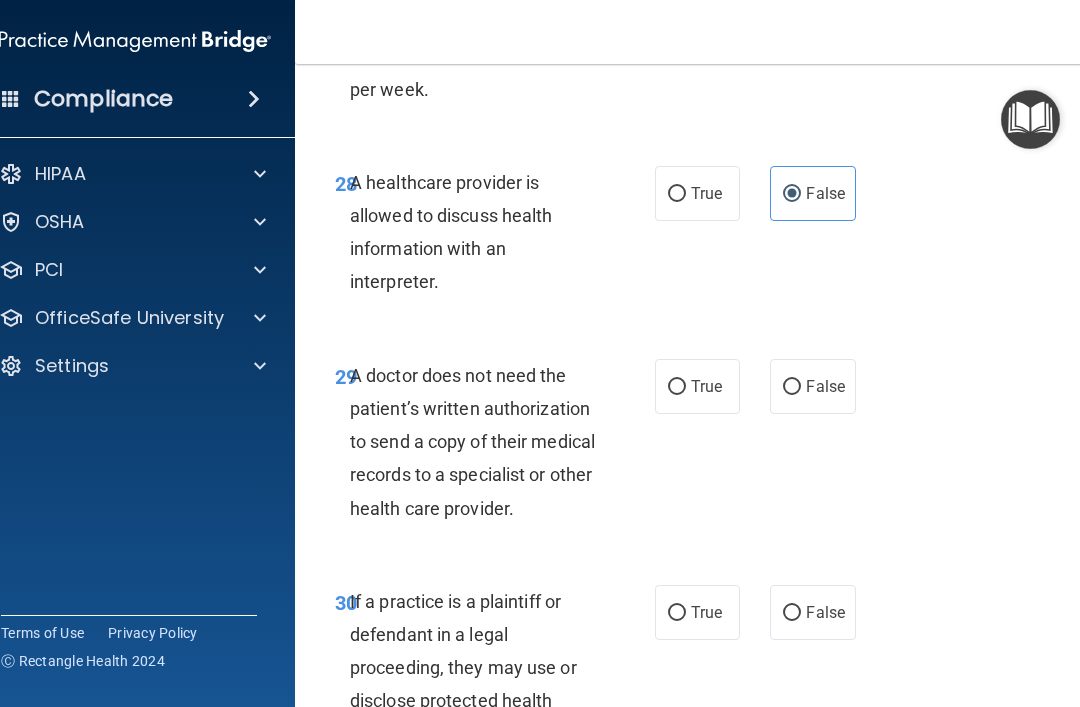 click on "True" at bounding box center [697, 193] 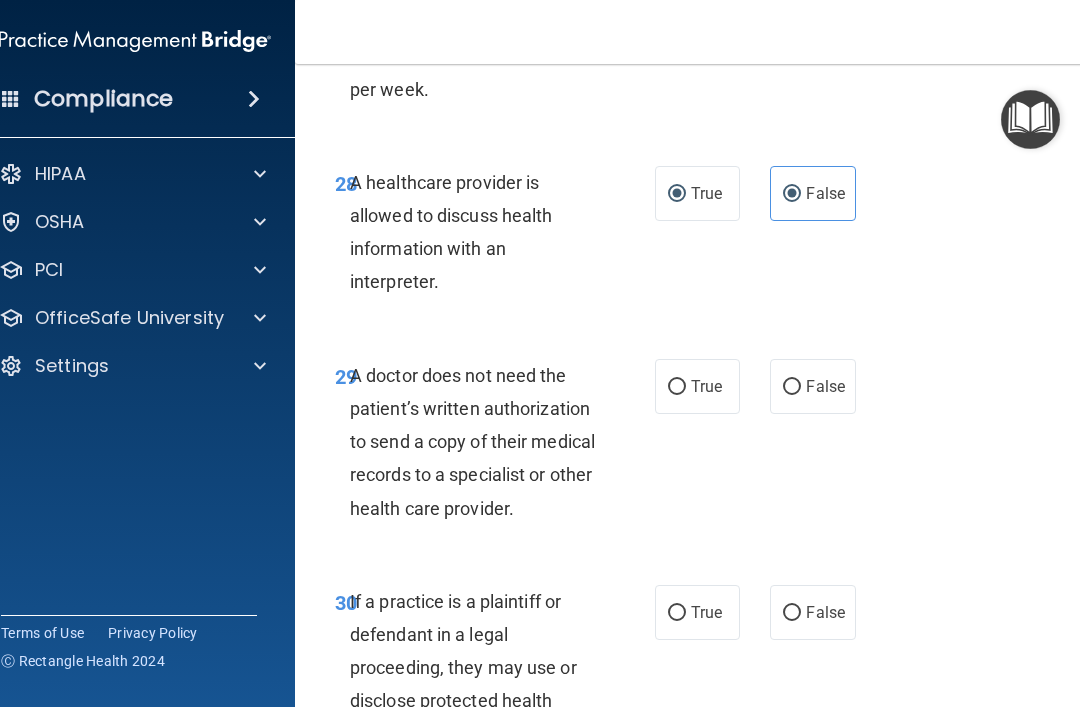 radio on "false" 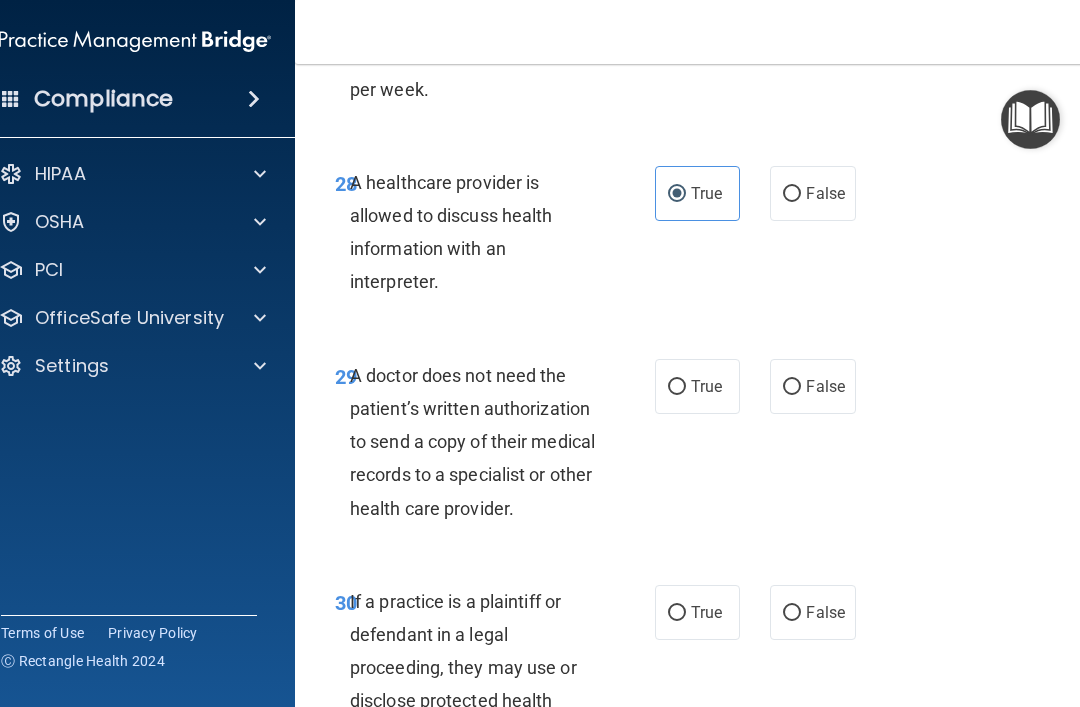 click on "False" at bounding box center [825, 386] 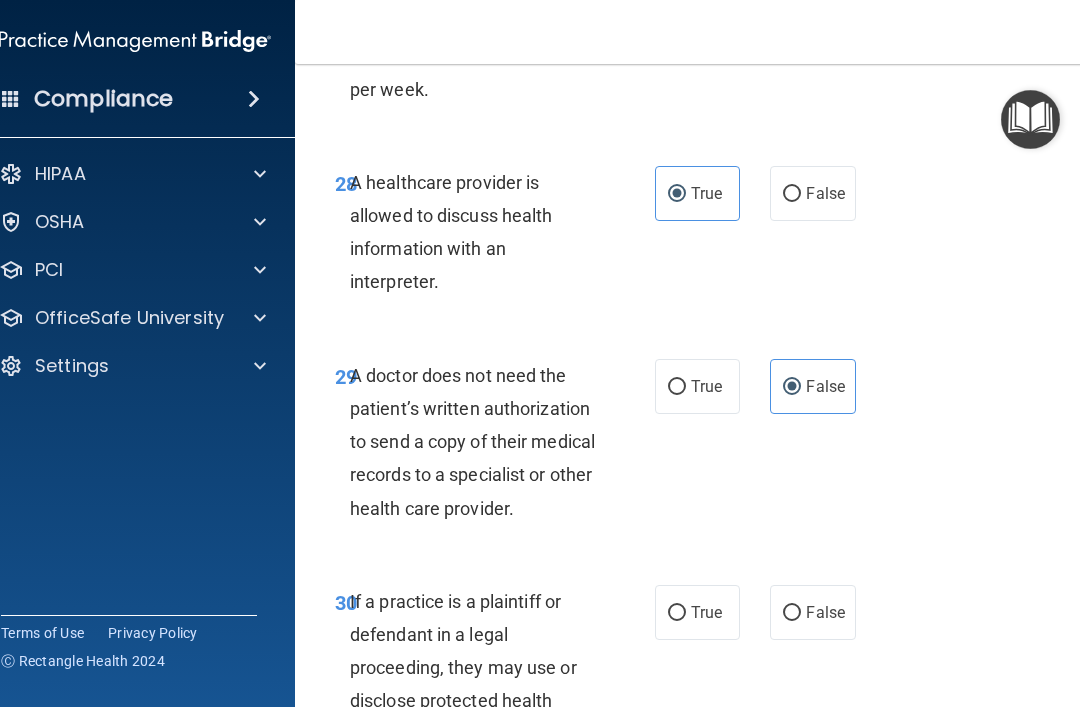 click on "True" at bounding box center [706, 386] 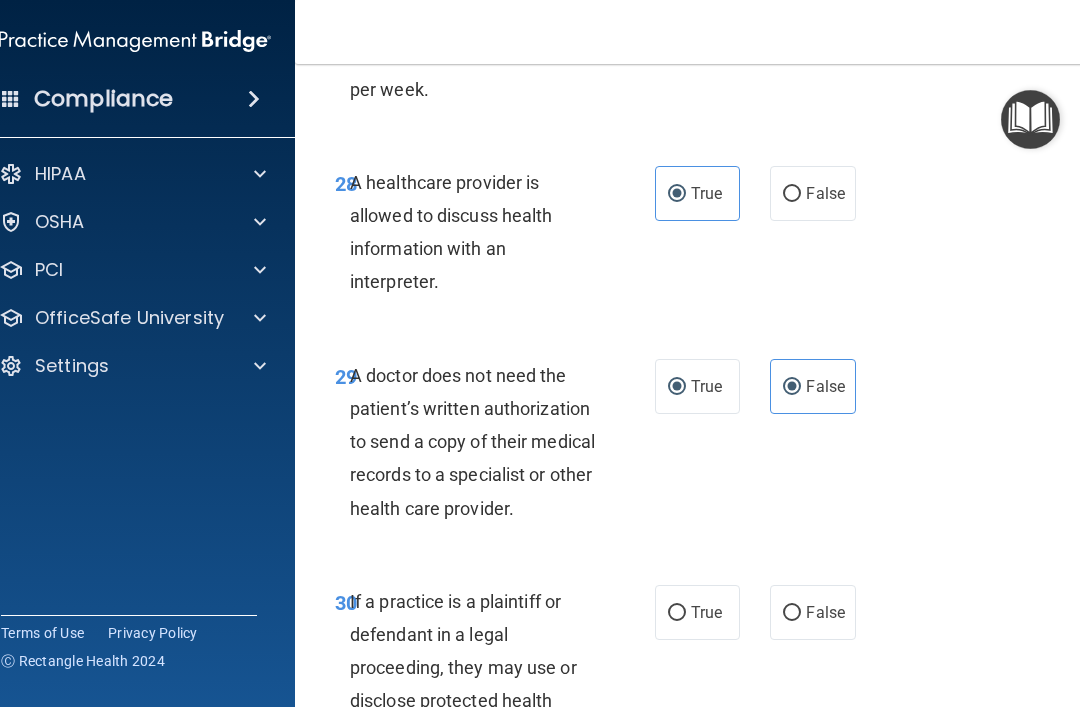 radio on "false" 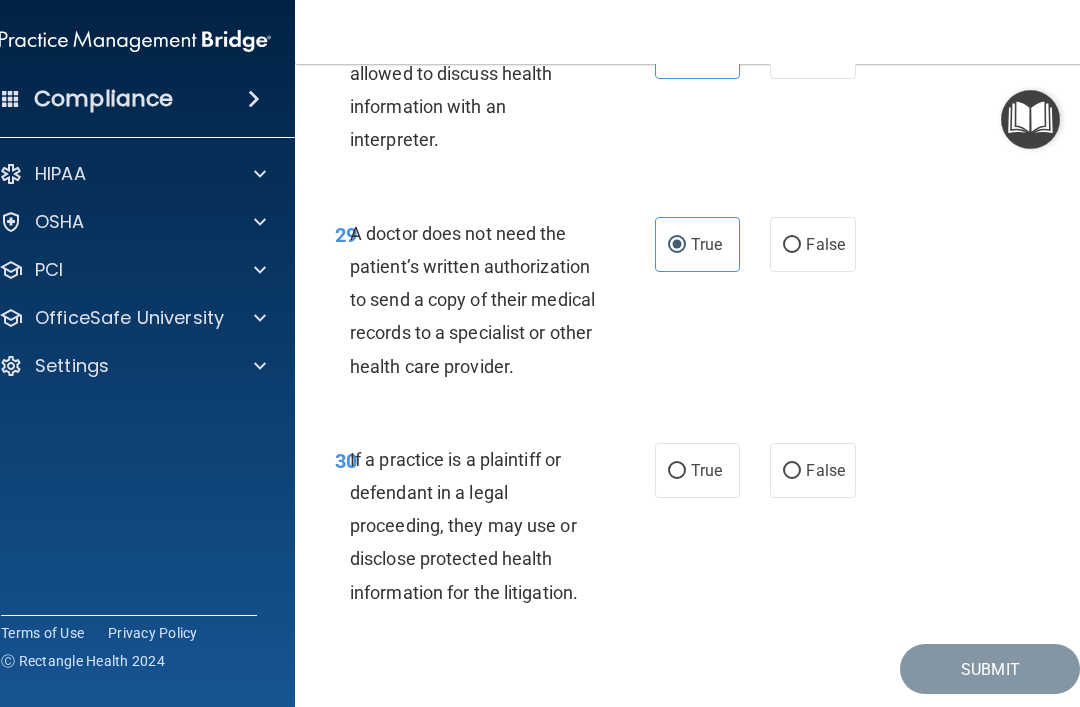 scroll, scrollTop: 6669, scrollLeft: 0, axis: vertical 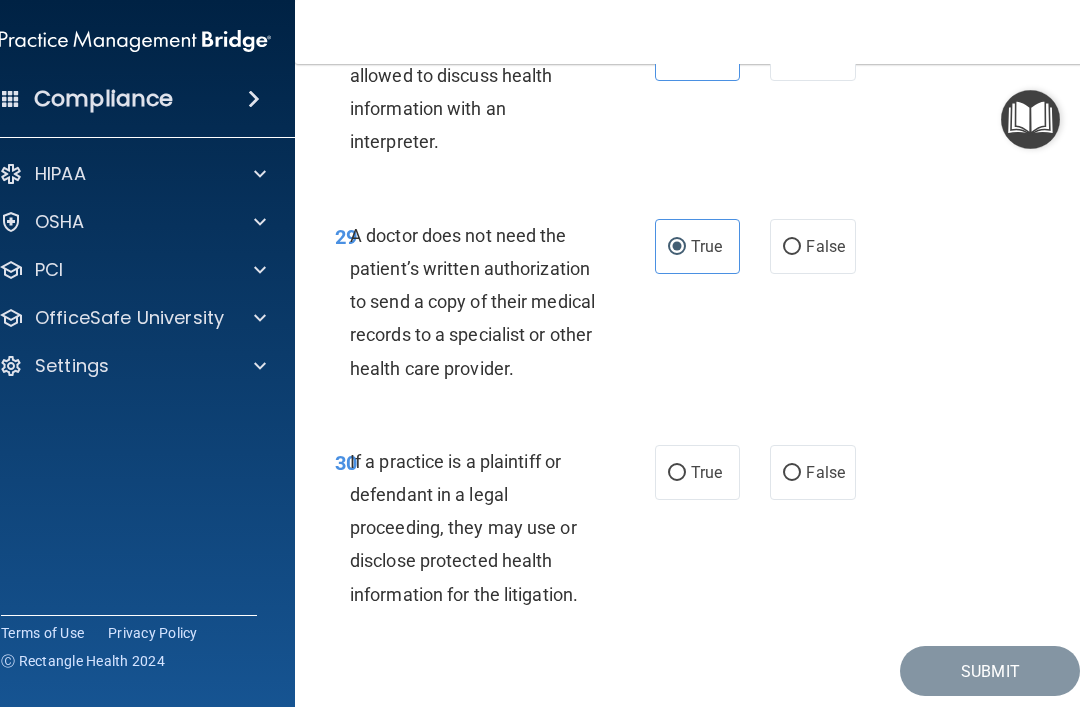 click on "True" at bounding box center [697, 472] 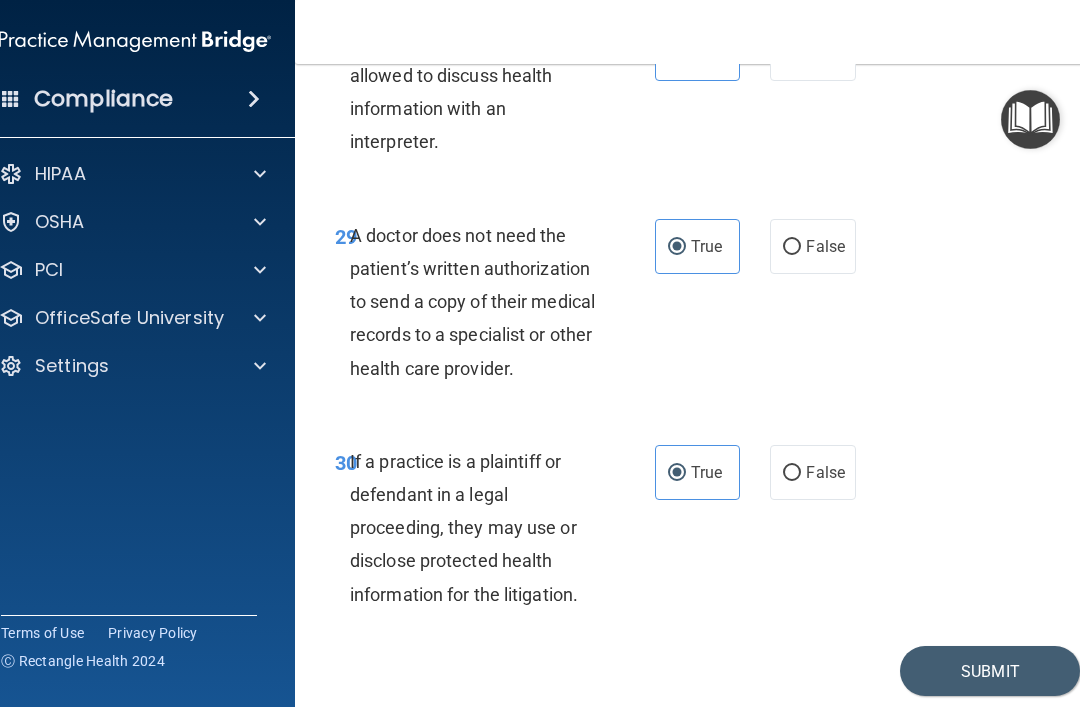 click on "Submit" at bounding box center (990, 671) 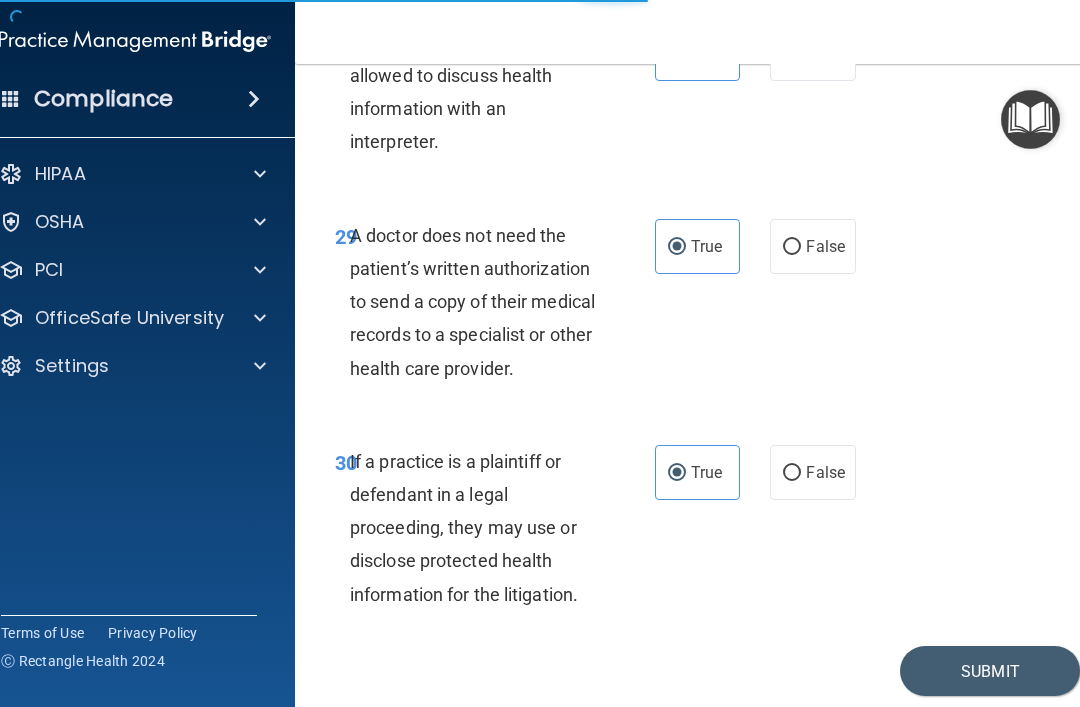 scroll, scrollTop: 0, scrollLeft: 0, axis: both 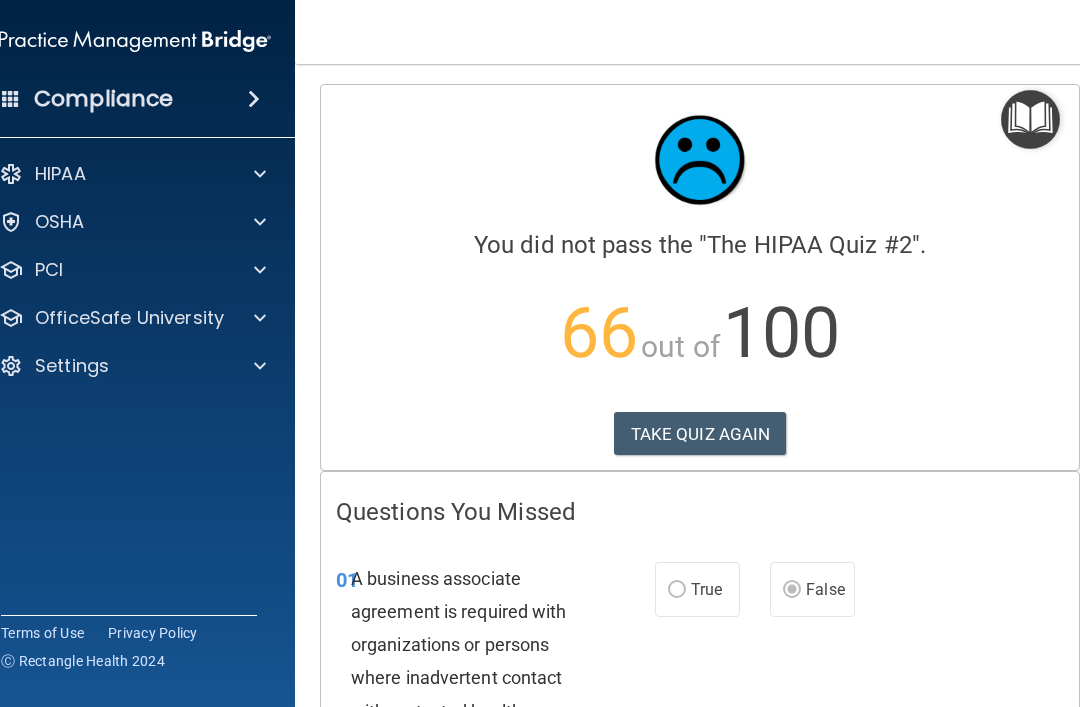 click at bounding box center [257, 318] 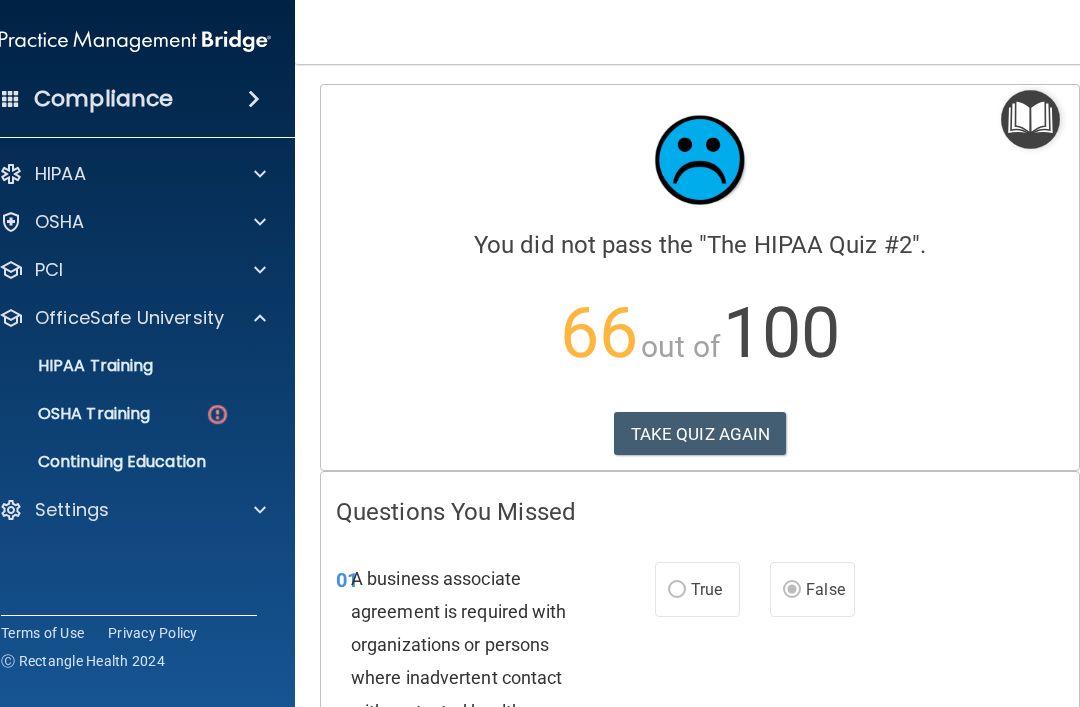 click on "OSHA Training" at bounding box center (124, 414) 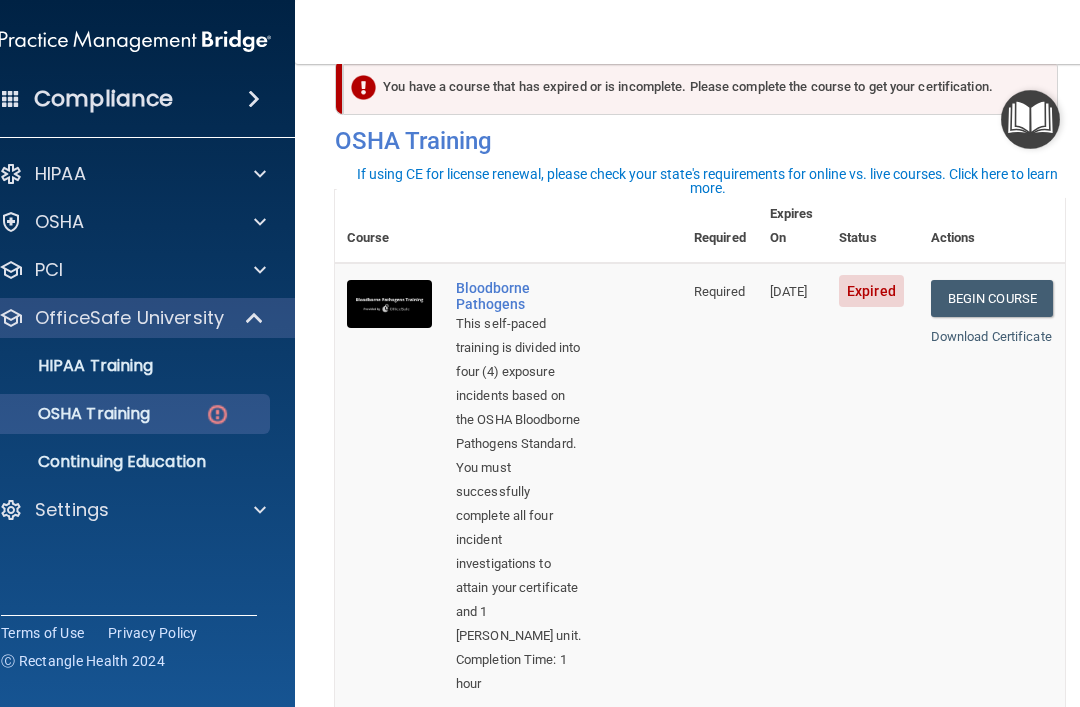 scroll, scrollTop: 41, scrollLeft: 0, axis: vertical 